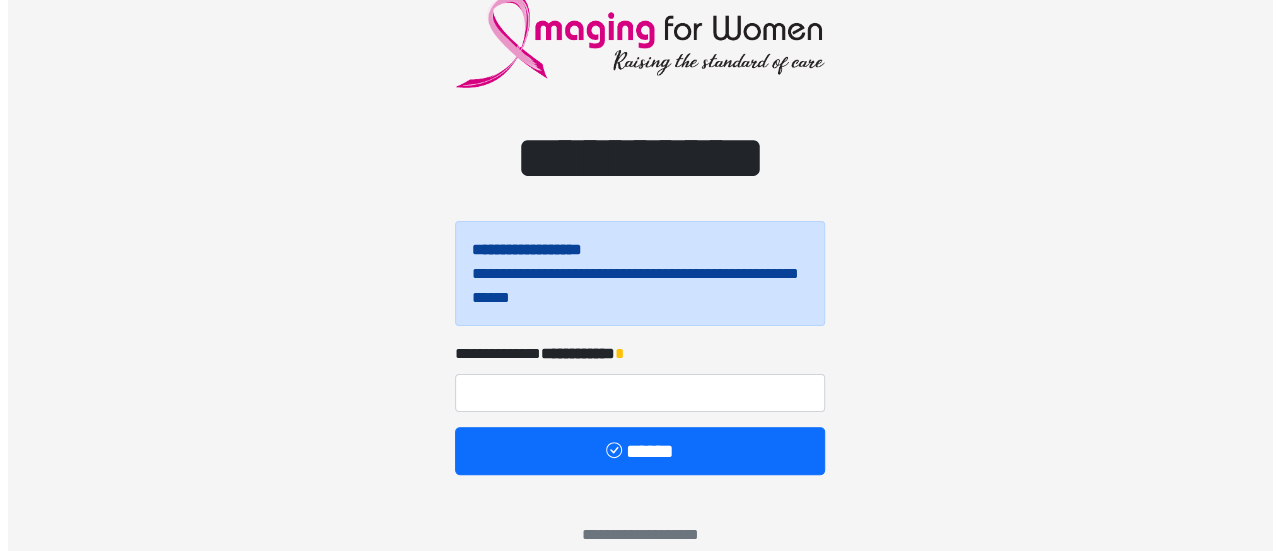scroll, scrollTop: 87, scrollLeft: 0, axis: vertical 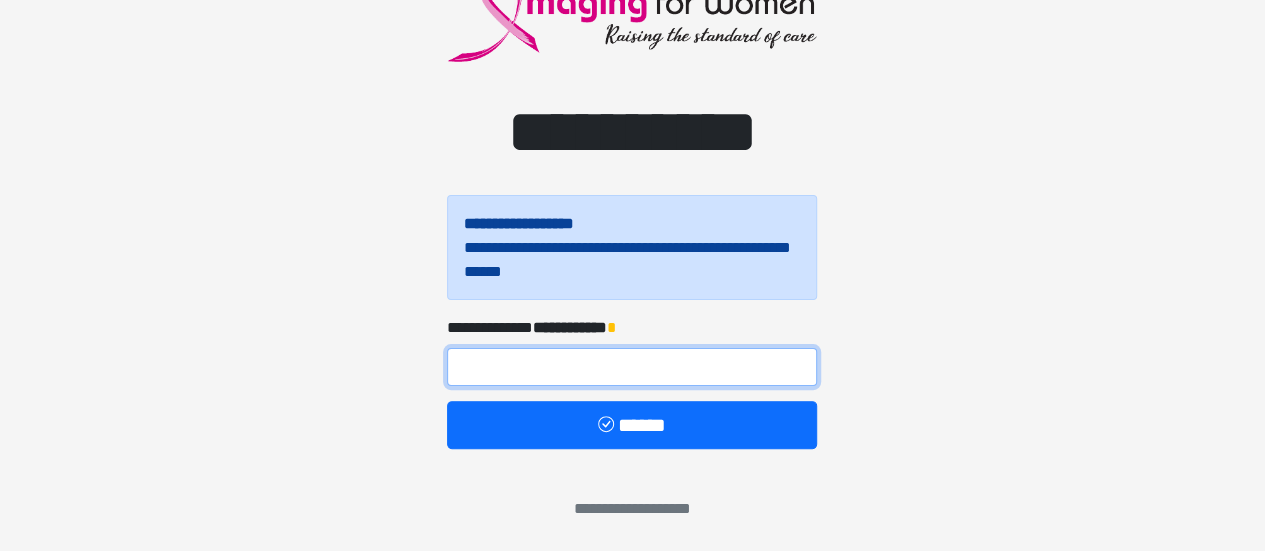 click at bounding box center (632, 367) 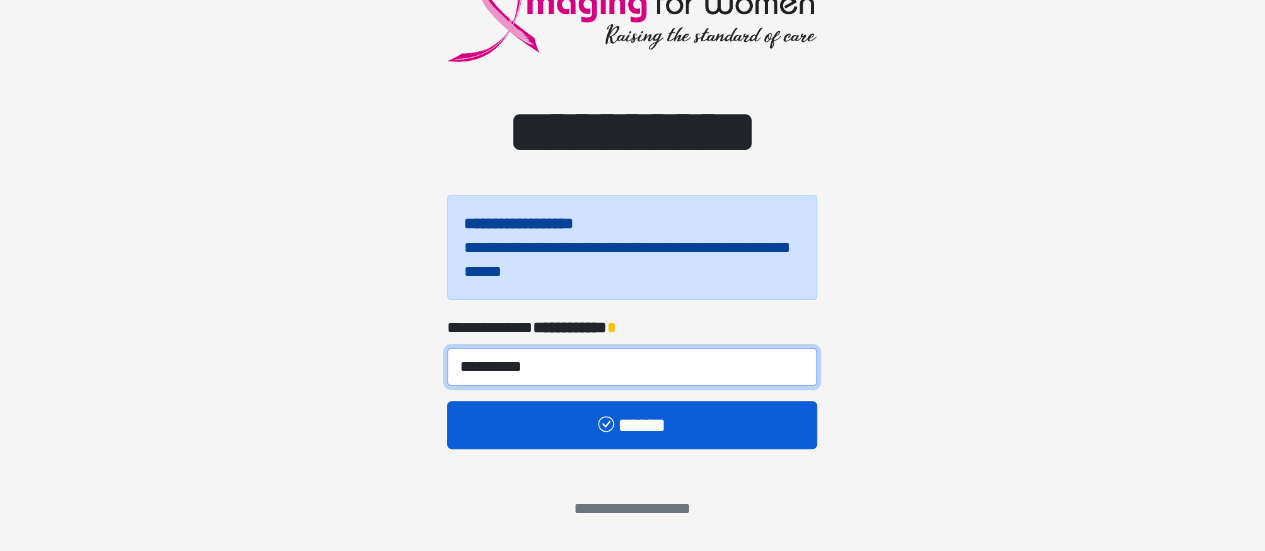 type on "**********" 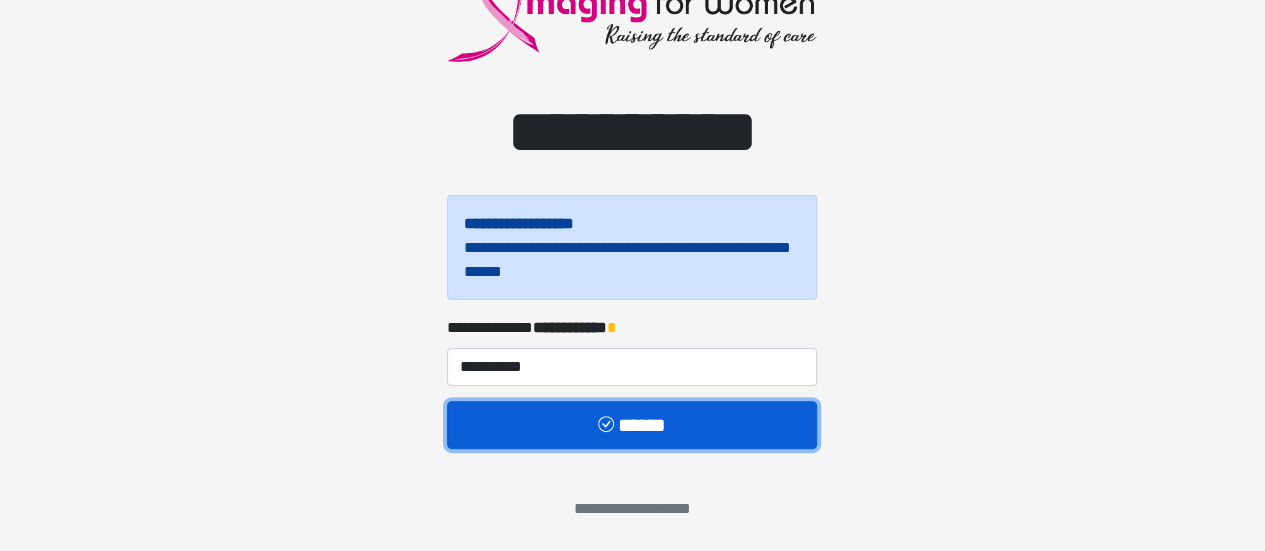 click on "******" at bounding box center [632, 424] 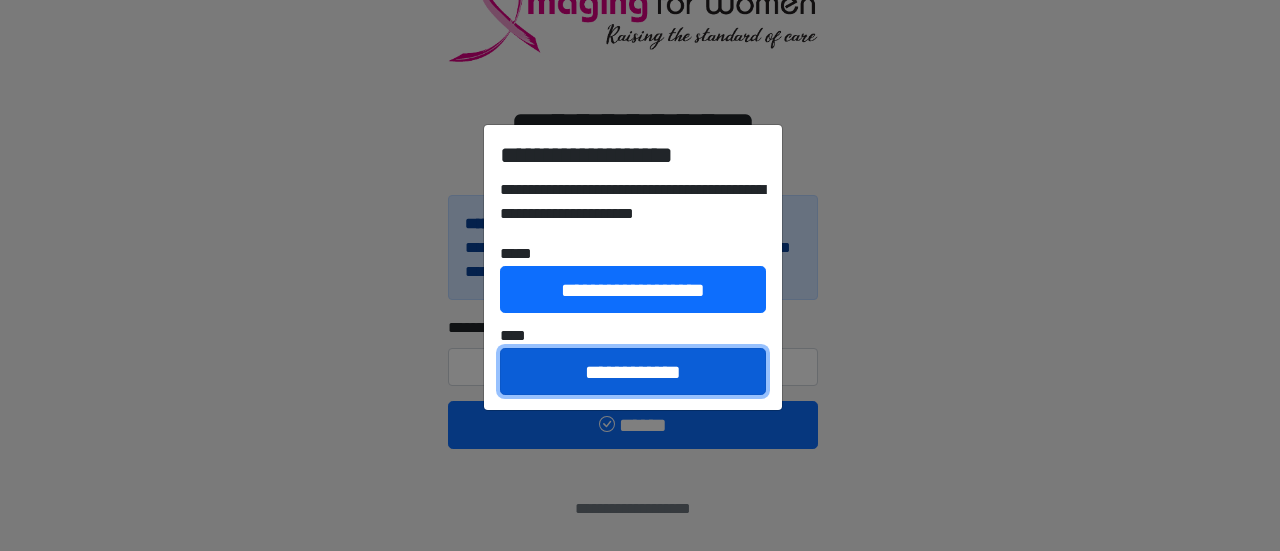 click on "**********" at bounding box center [633, 371] 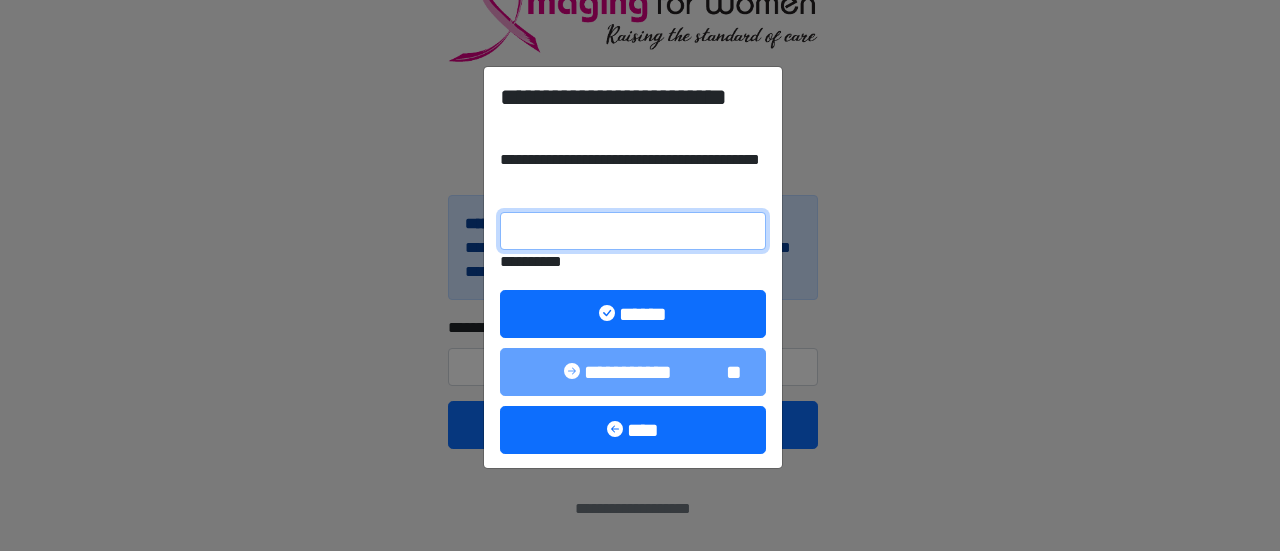 click on "**********" at bounding box center (633, 231) 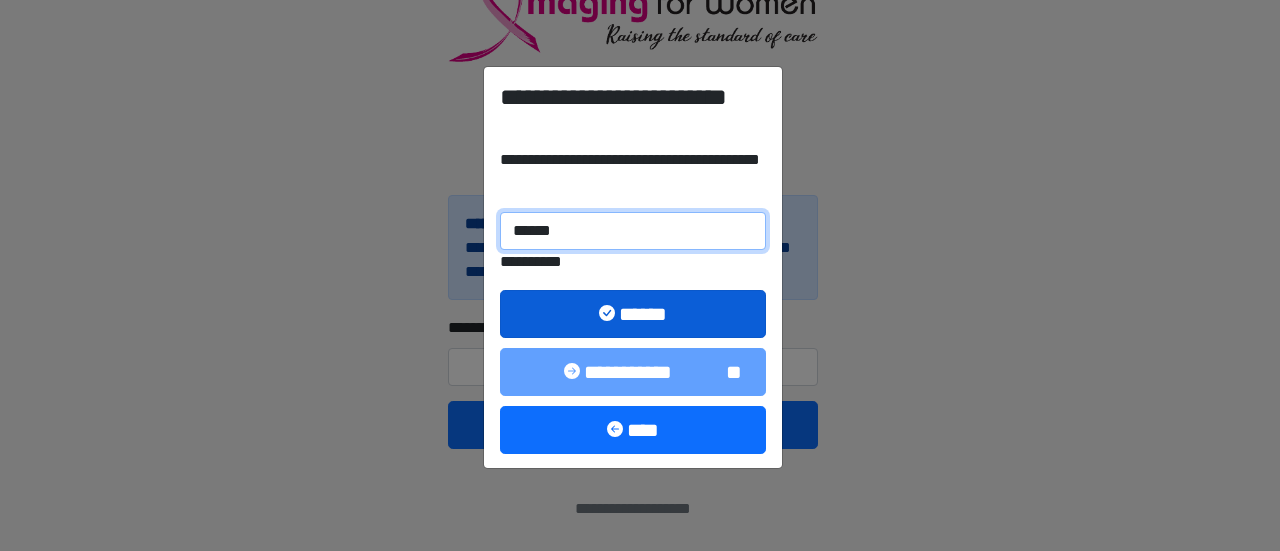 type on "******" 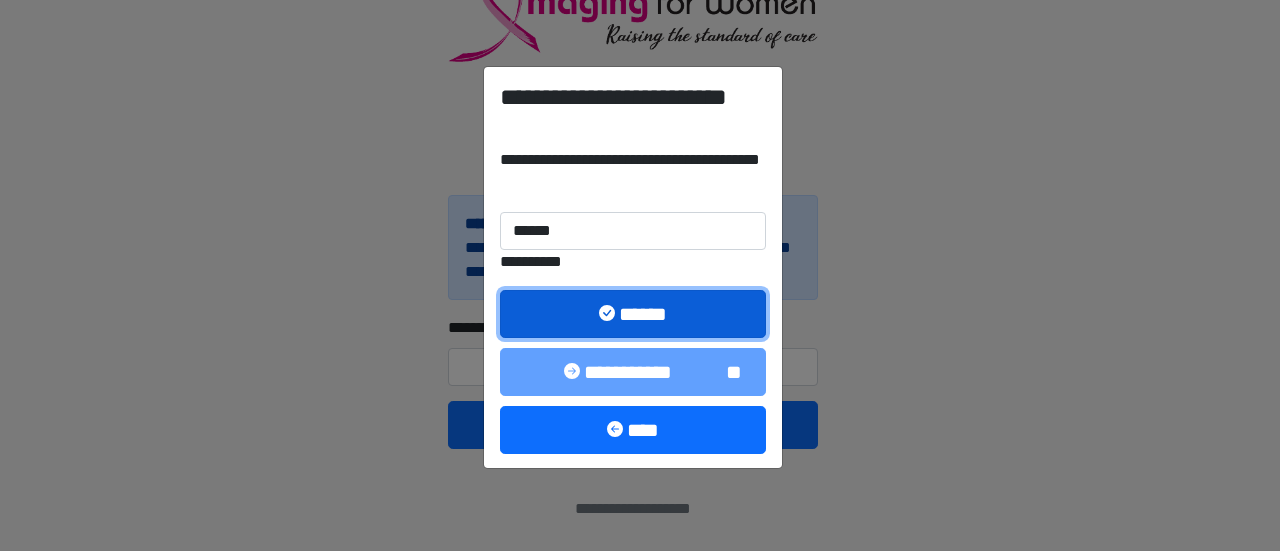 click on "******" at bounding box center [633, 313] 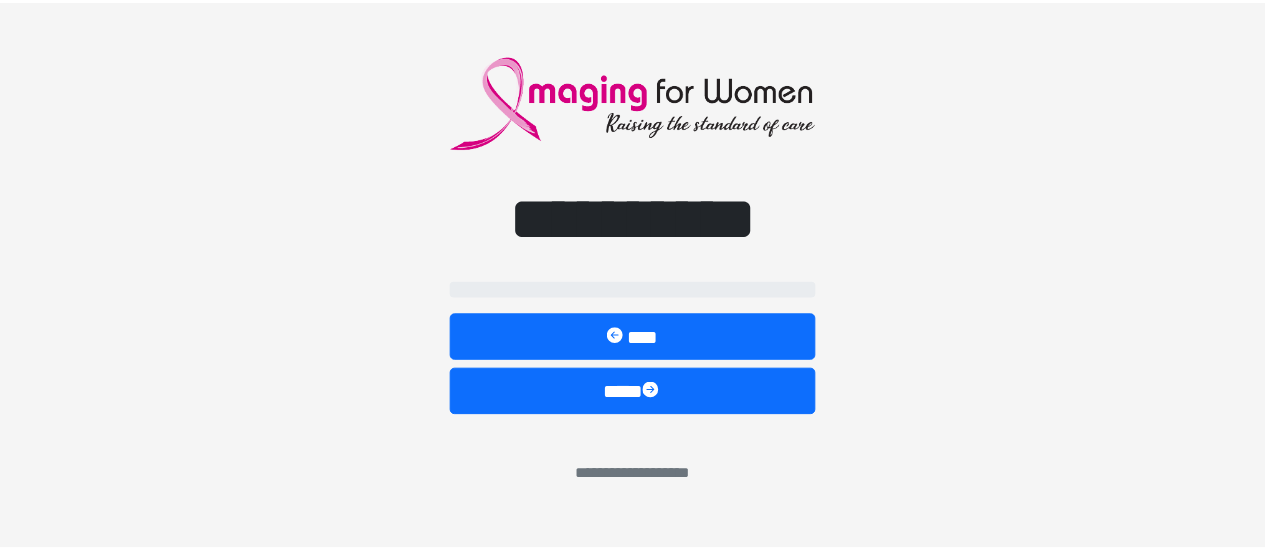 scroll, scrollTop: 0, scrollLeft: 0, axis: both 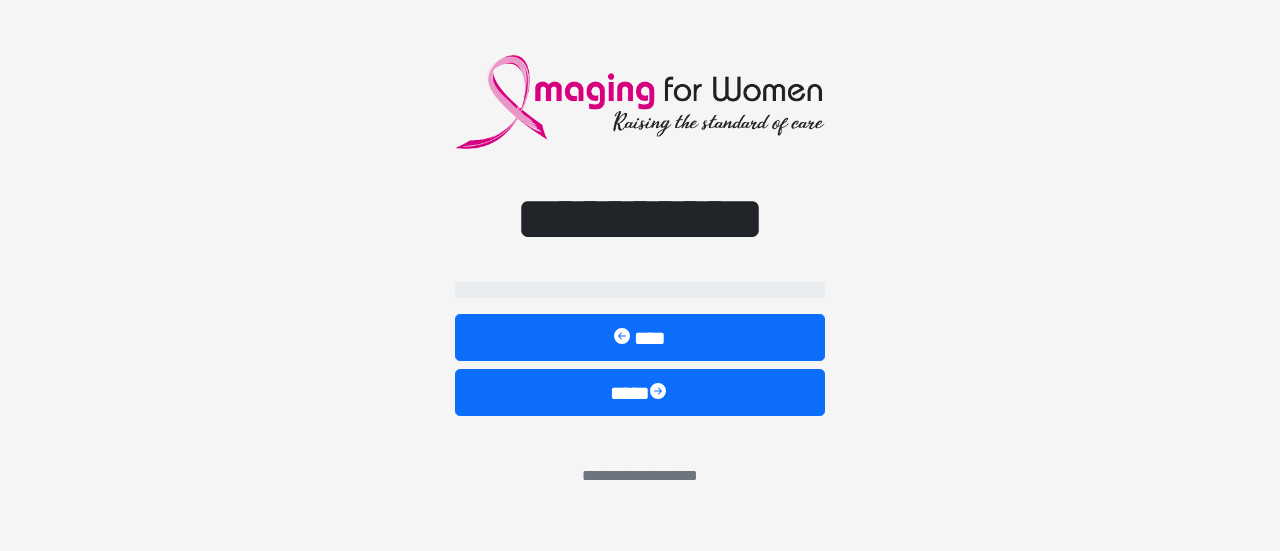 select on "**" 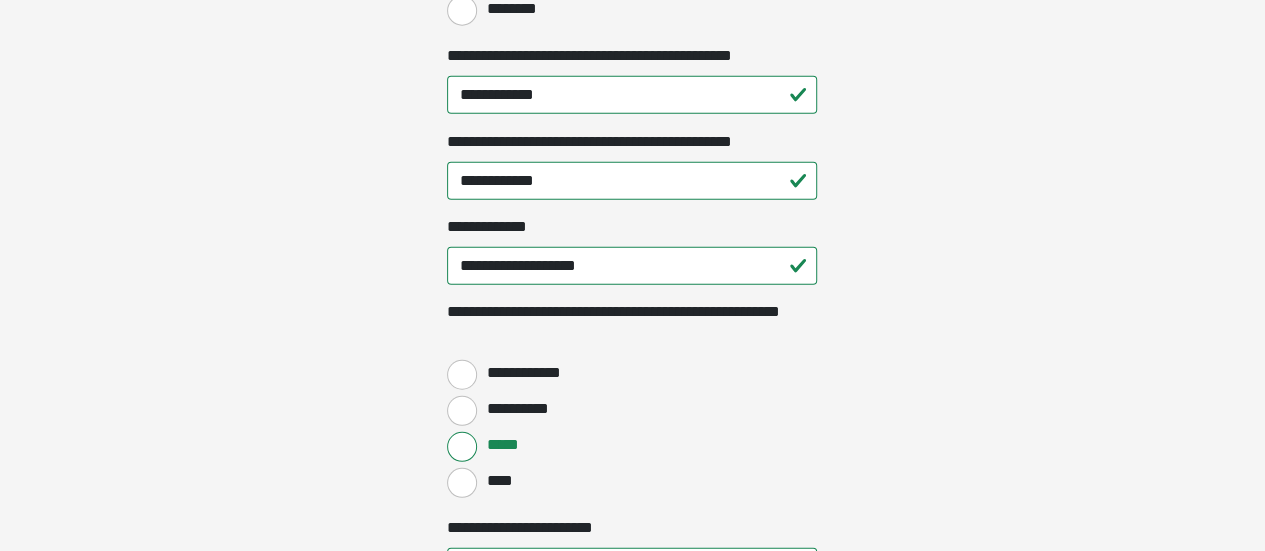 scroll, scrollTop: 2600, scrollLeft: 0, axis: vertical 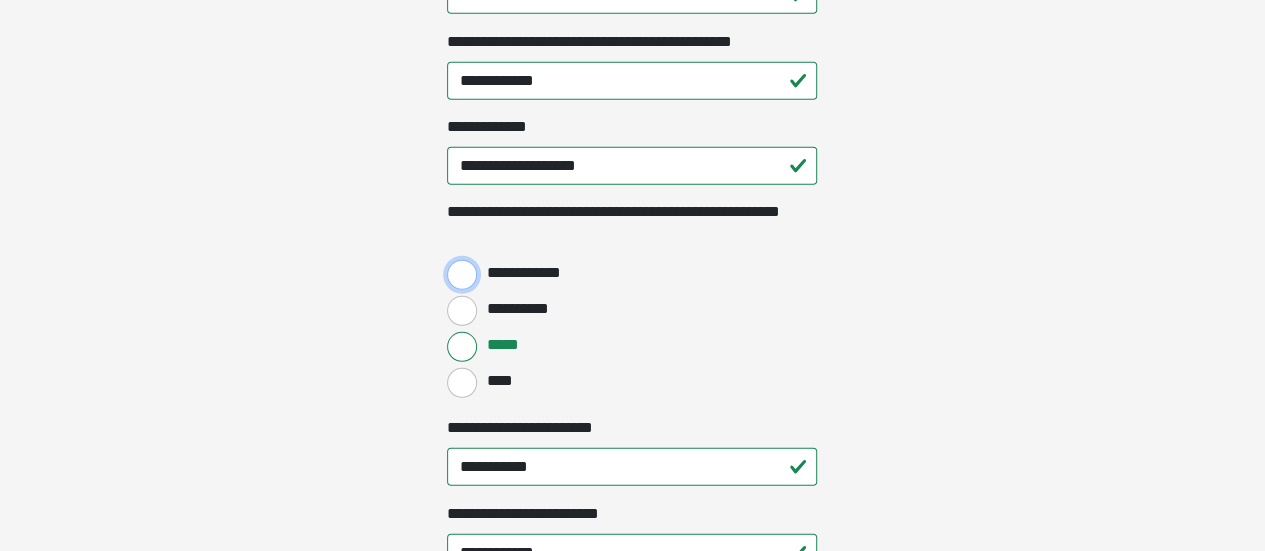click on "**********" at bounding box center [462, 275] 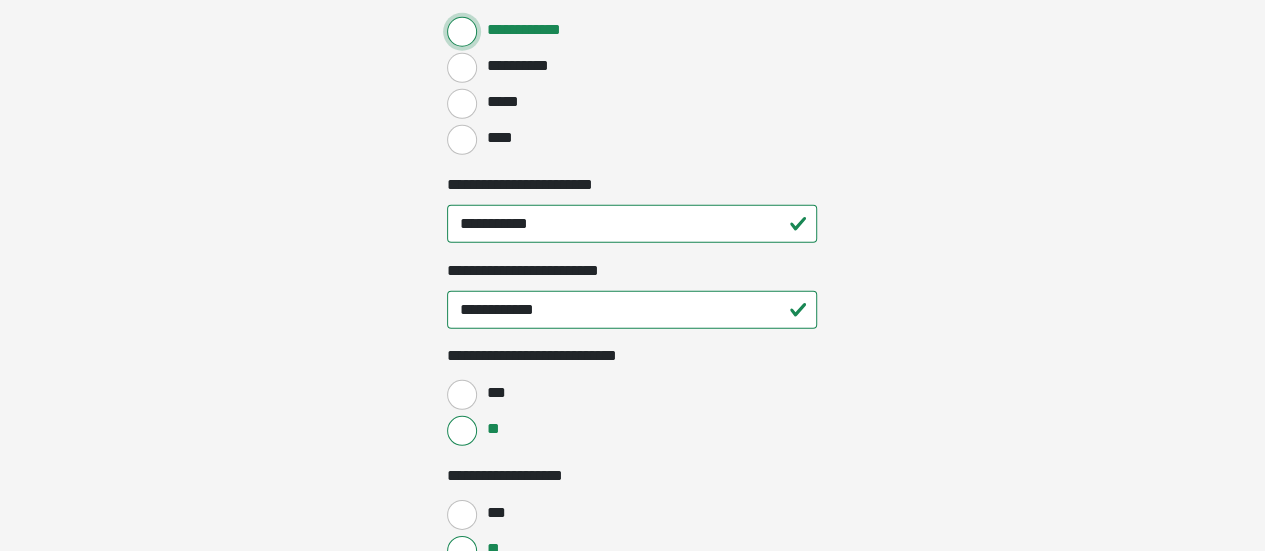 scroll, scrollTop: 2800, scrollLeft: 0, axis: vertical 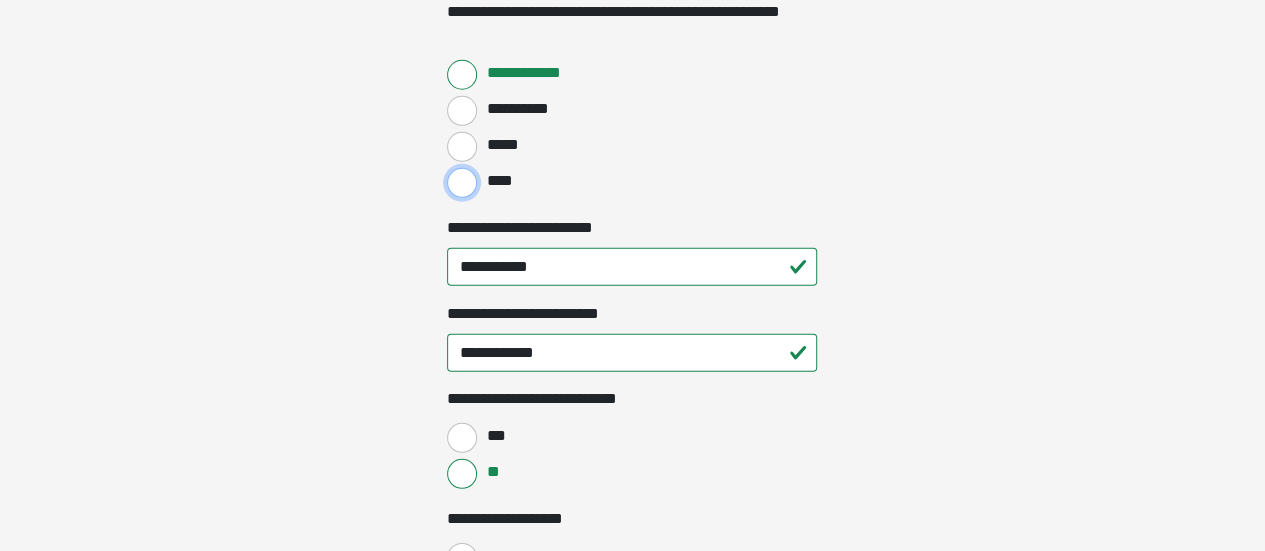 click on "****" at bounding box center (462, 183) 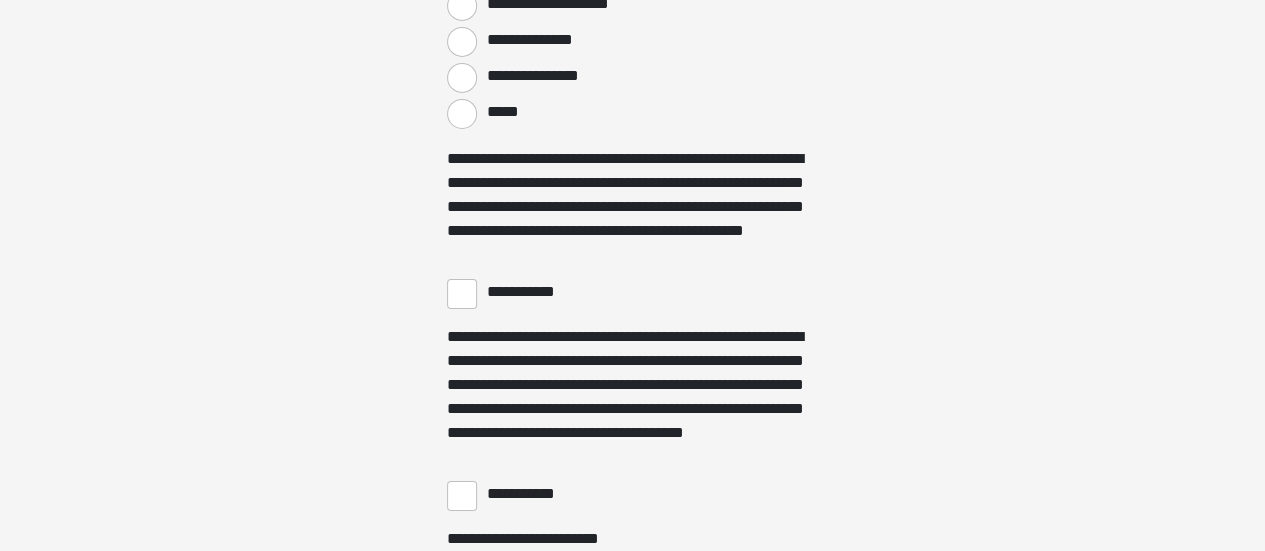 scroll, scrollTop: 3600, scrollLeft: 0, axis: vertical 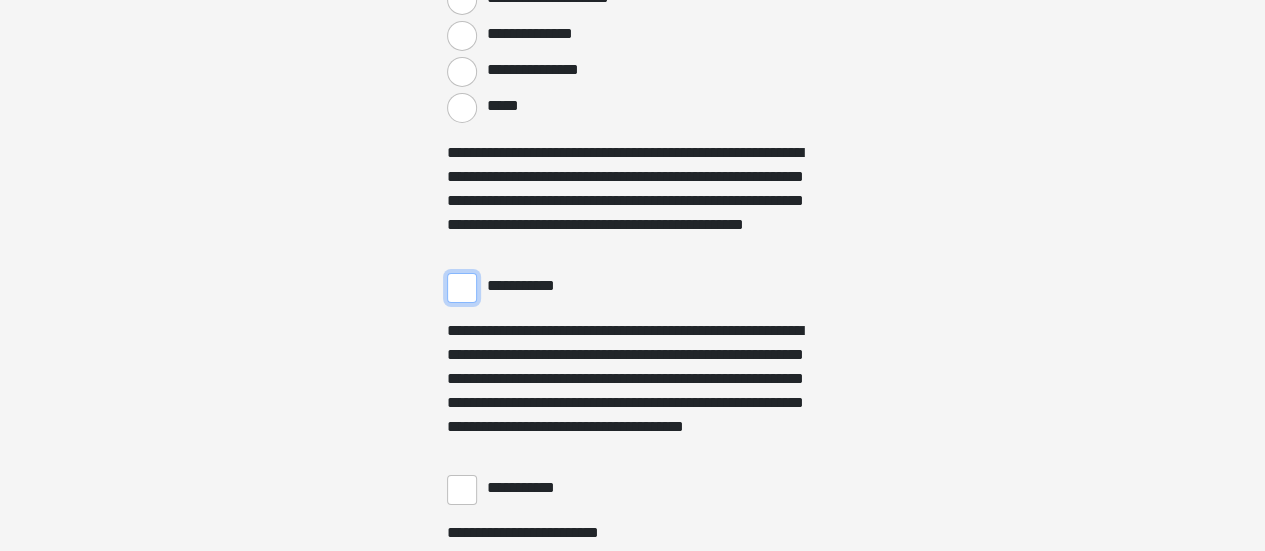 click on "**********" at bounding box center (462, 288) 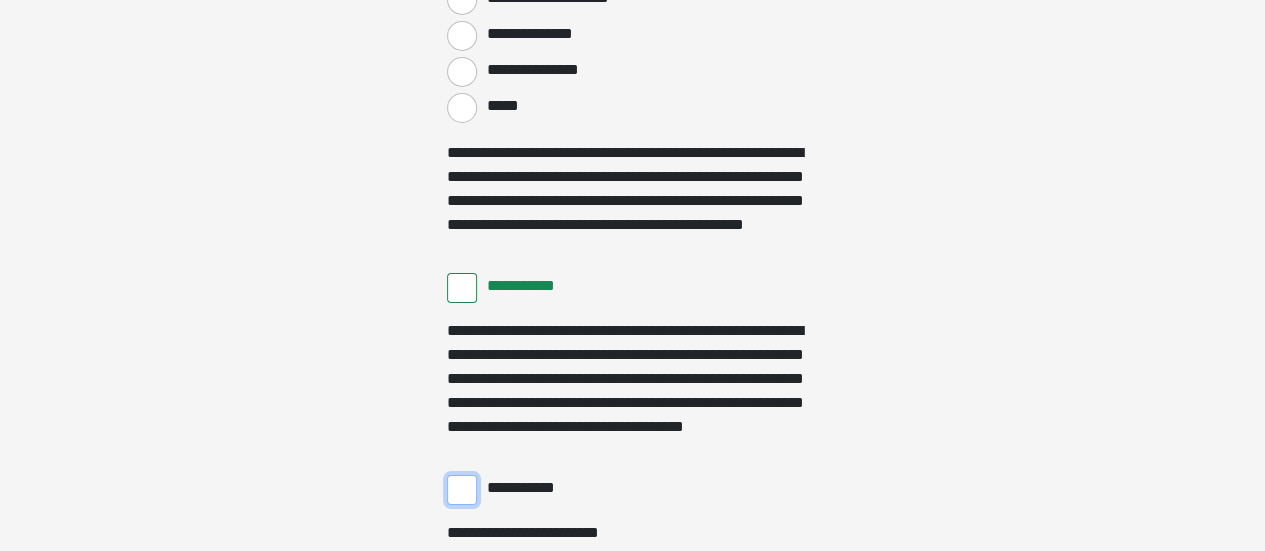 click on "**********" at bounding box center (462, 490) 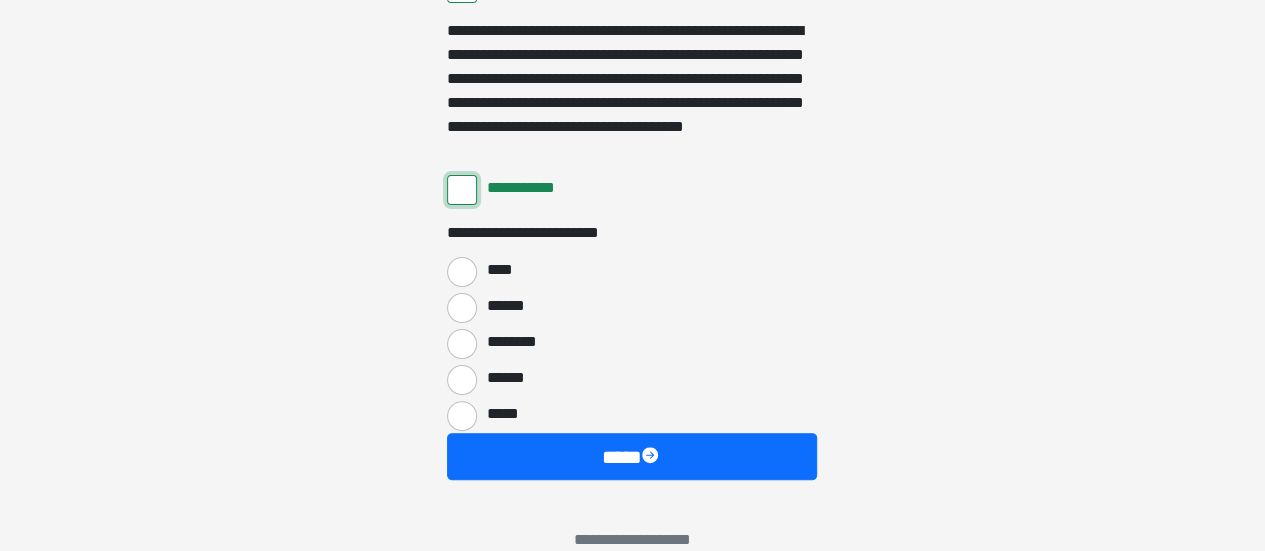 scroll, scrollTop: 3948, scrollLeft: 0, axis: vertical 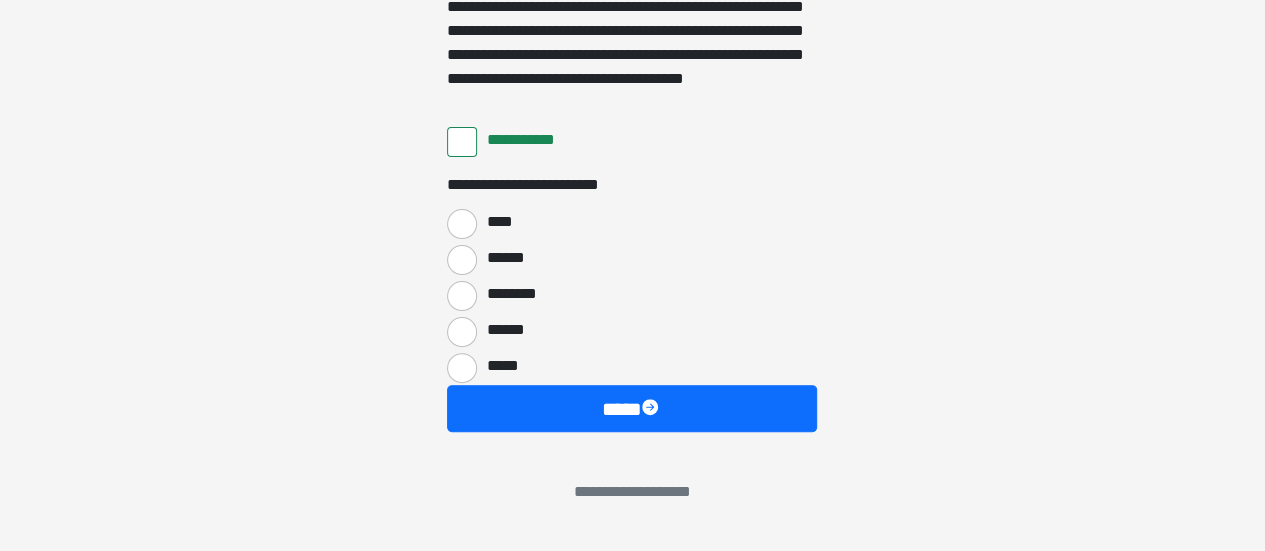click on "****" at bounding box center (632, 222) 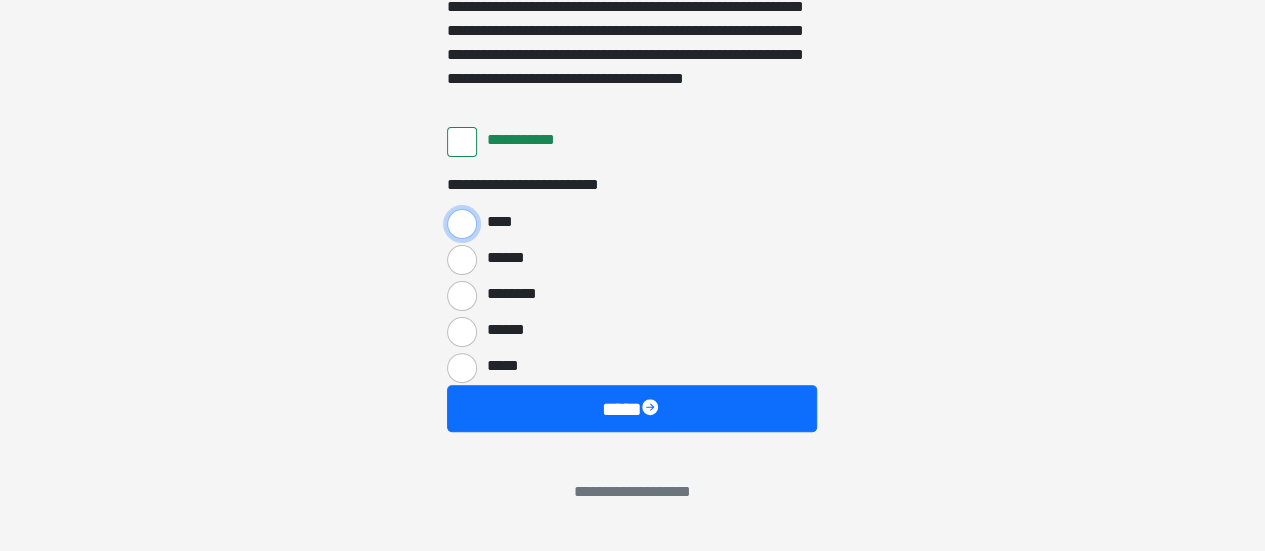 click on "****" at bounding box center [462, 224] 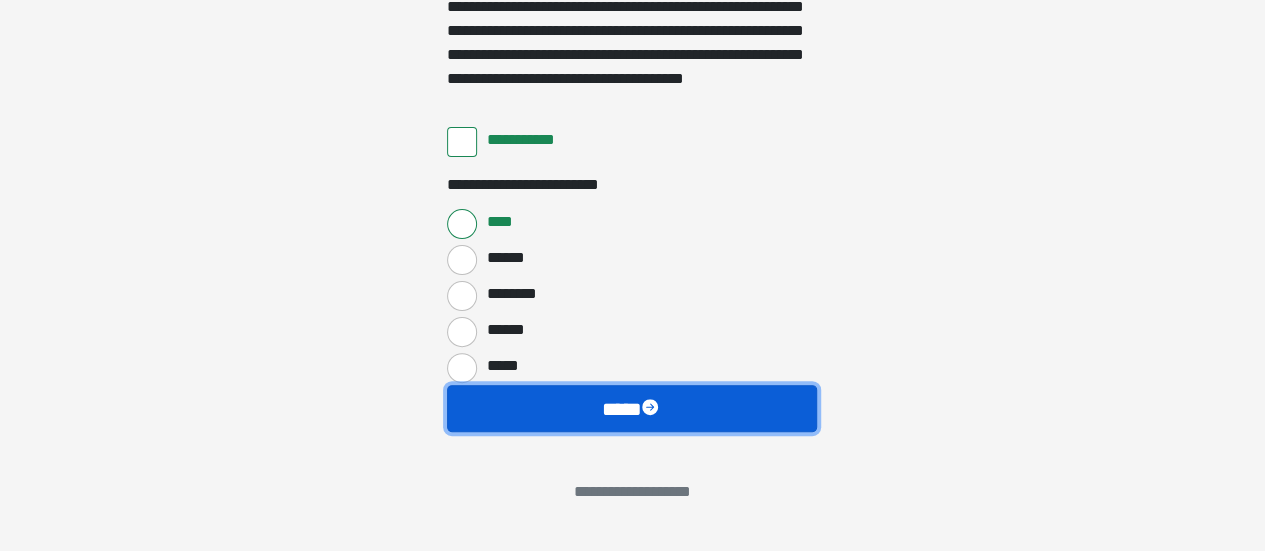 click on "****" at bounding box center (632, 408) 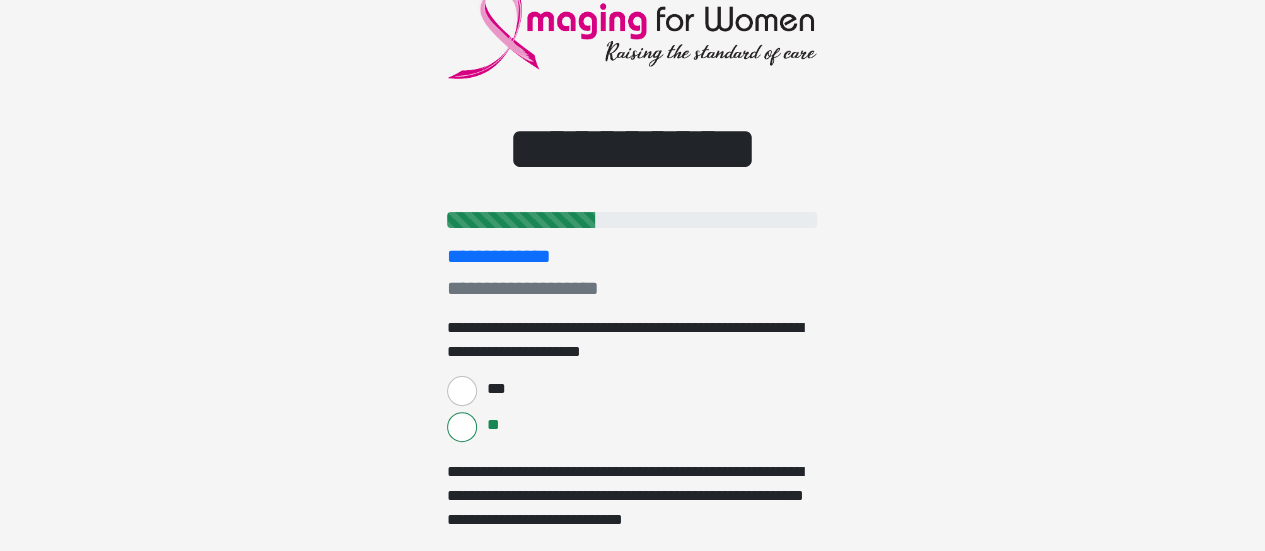 scroll, scrollTop: 100, scrollLeft: 0, axis: vertical 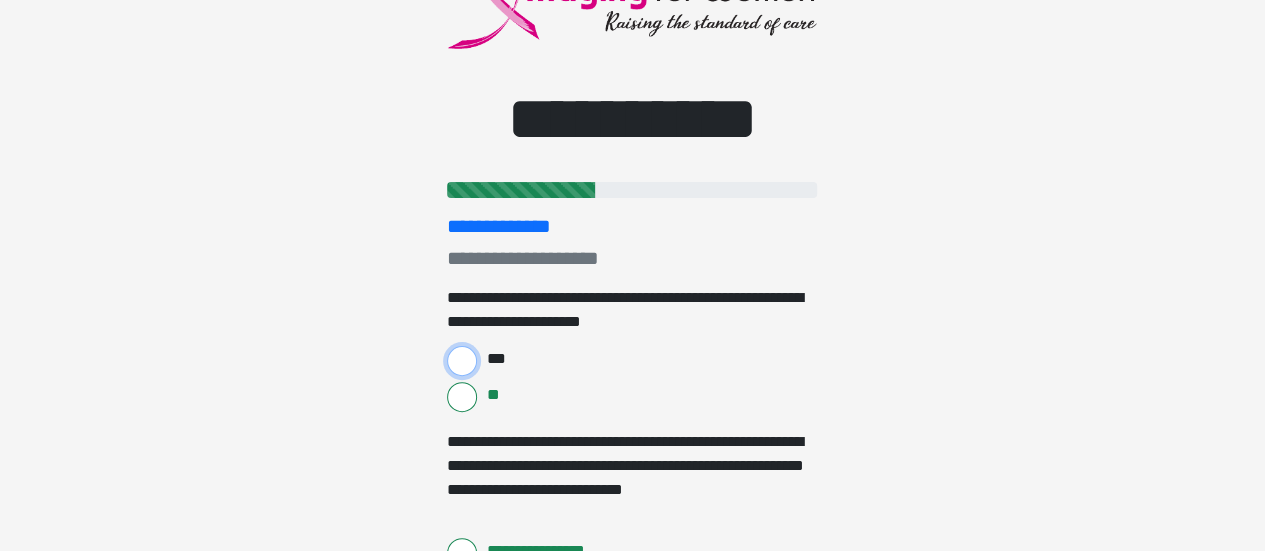 click on "***" at bounding box center [462, 361] 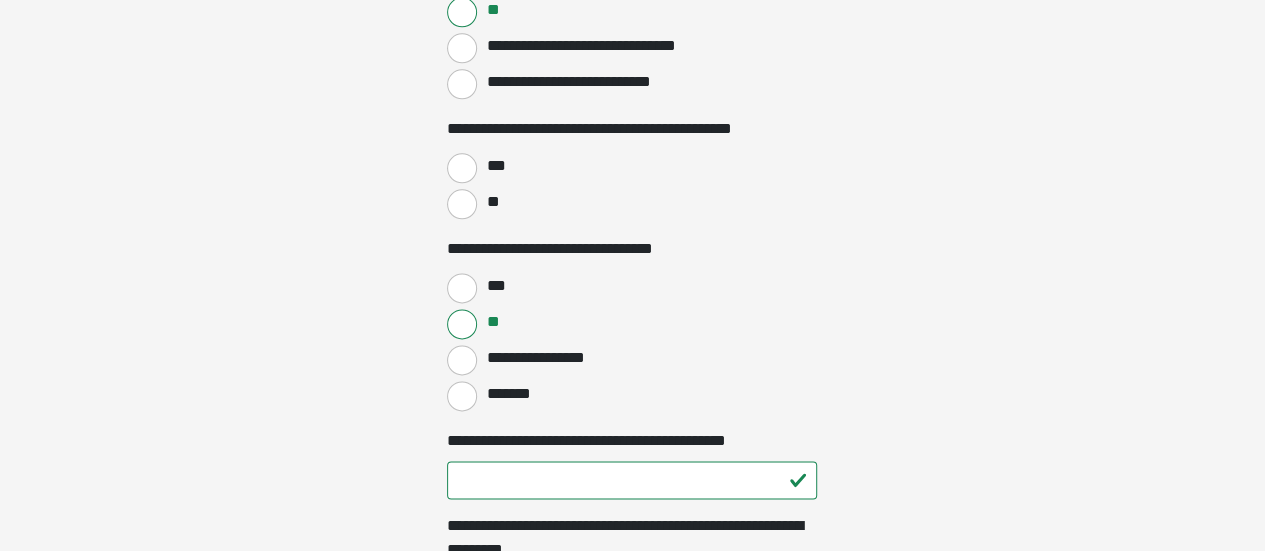 scroll, scrollTop: 1200, scrollLeft: 0, axis: vertical 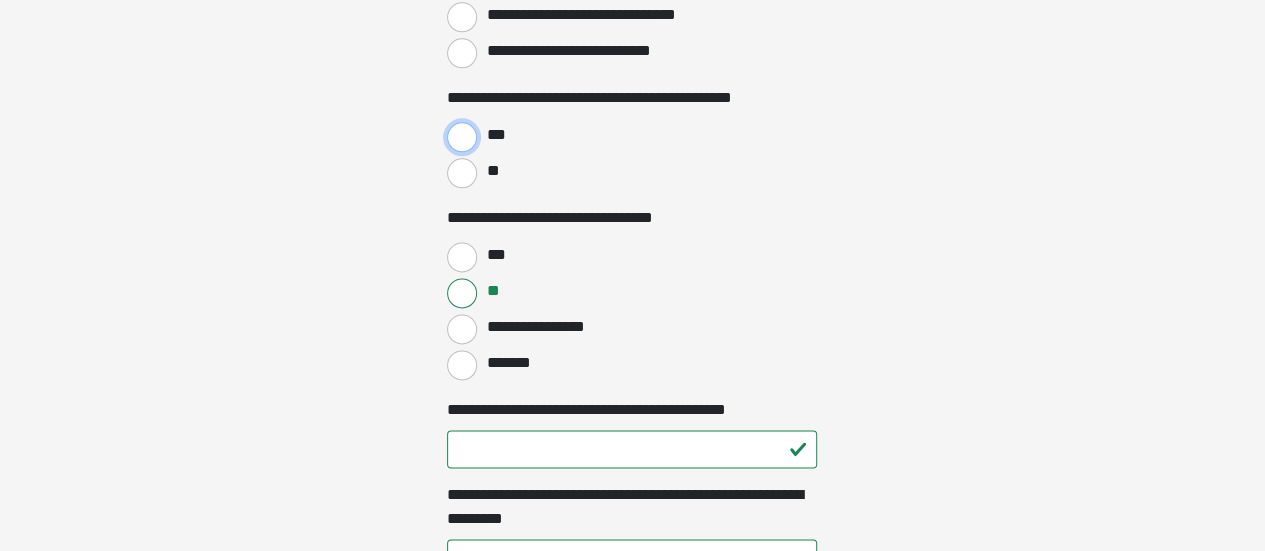 click on "***" at bounding box center (462, 137) 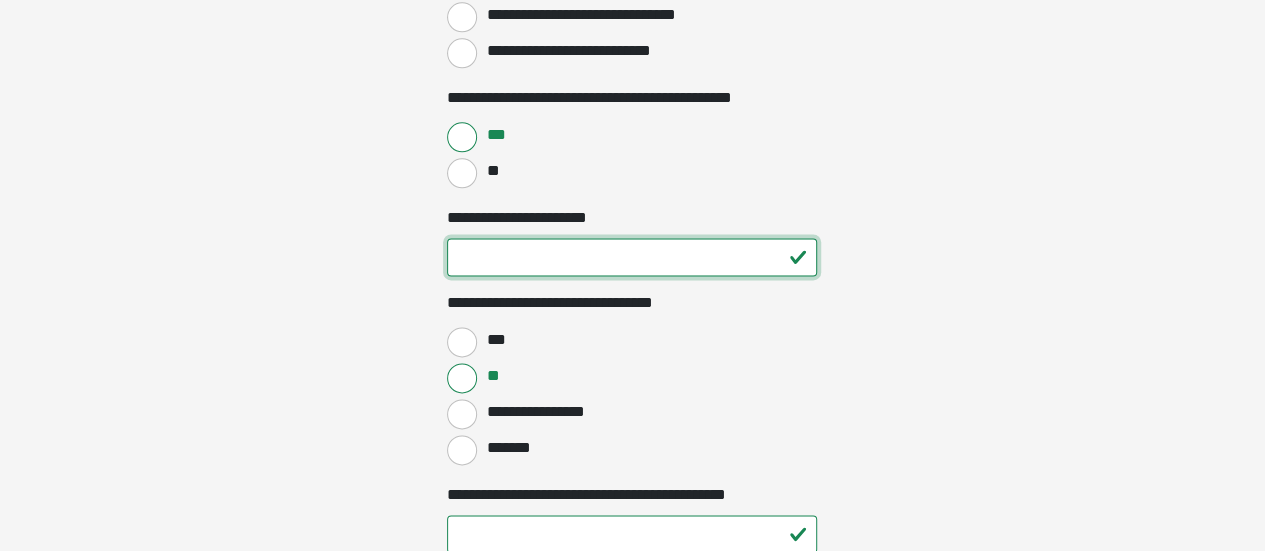 click on "**********" at bounding box center (632, 257) 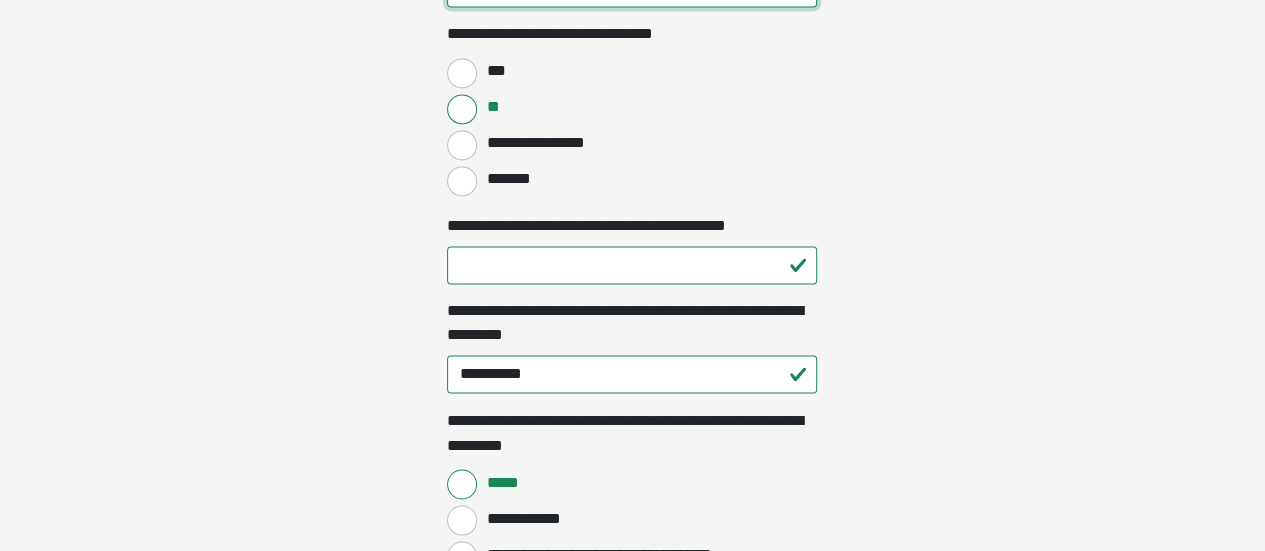 scroll, scrollTop: 1500, scrollLeft: 0, axis: vertical 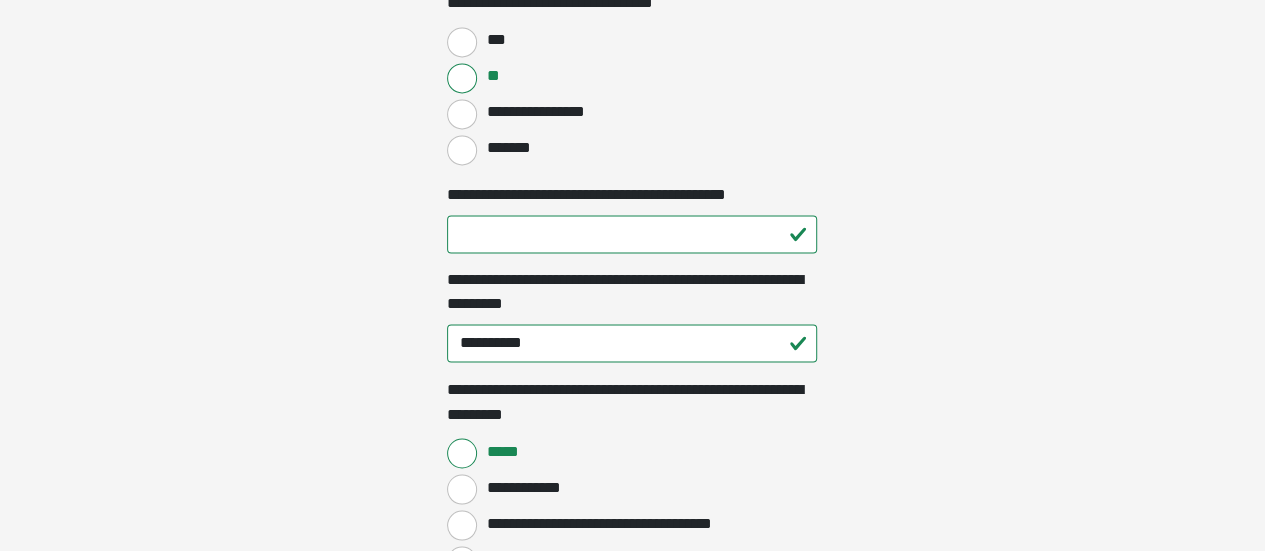 type on "**" 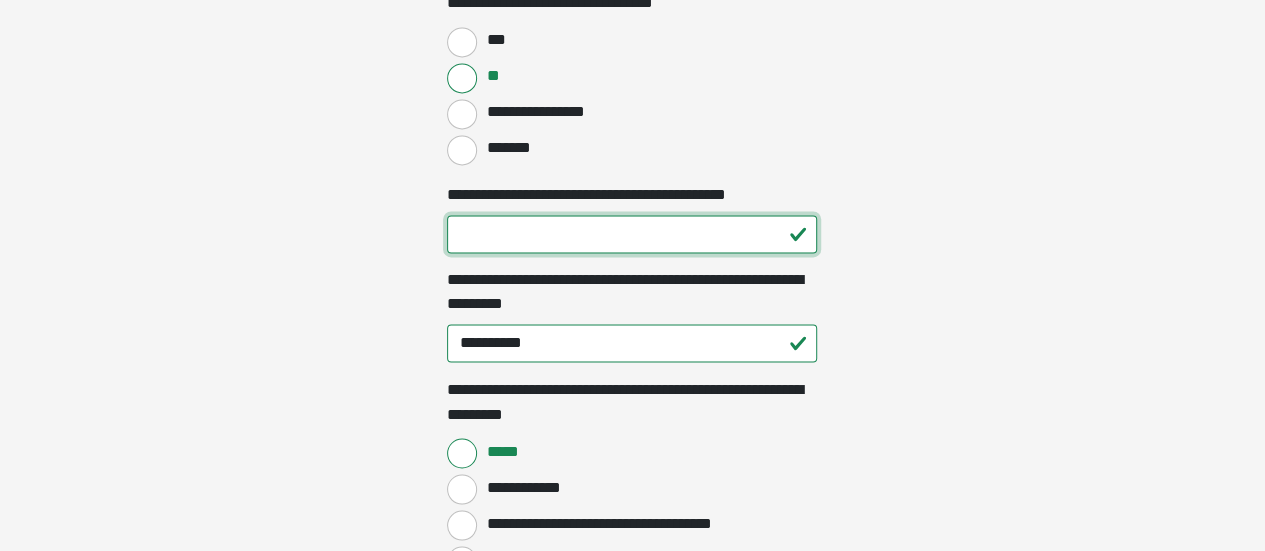 click on "**********" at bounding box center (632, 234) 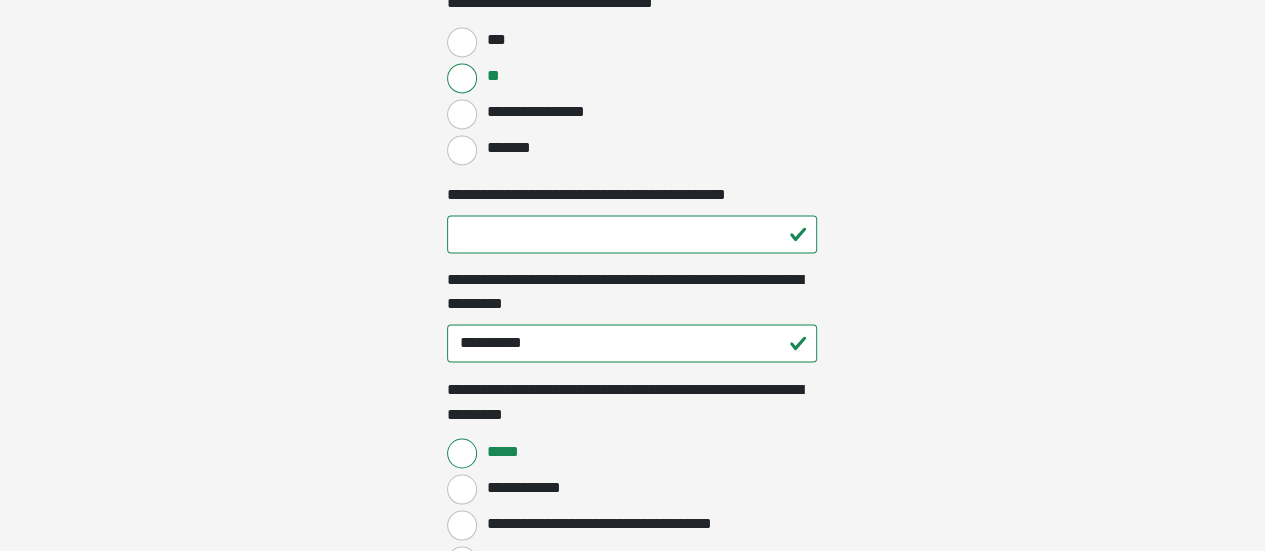 click on "**********" at bounding box center (632, -1225) 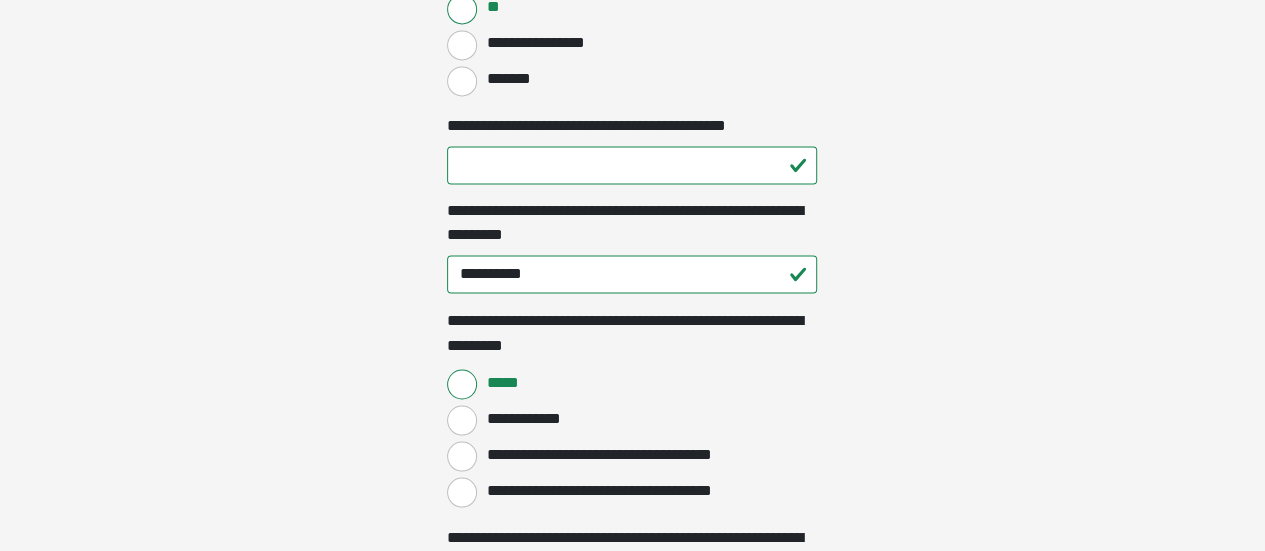 scroll, scrollTop: 1600, scrollLeft: 0, axis: vertical 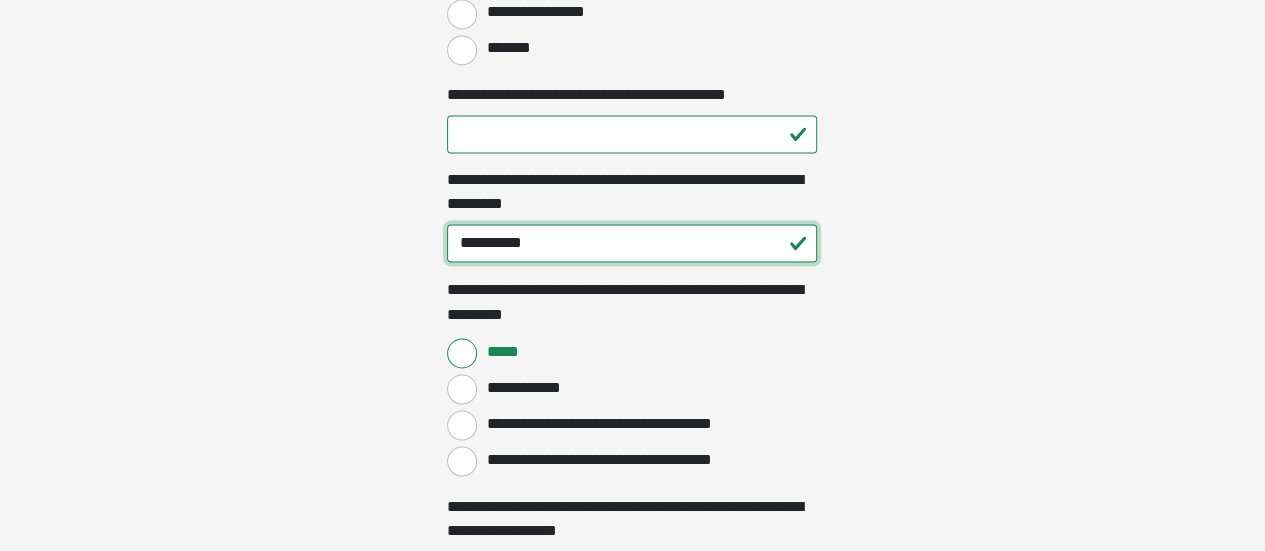 drag, startPoint x: 501, startPoint y: 243, endPoint x: 397, endPoint y: 241, distance: 104.019226 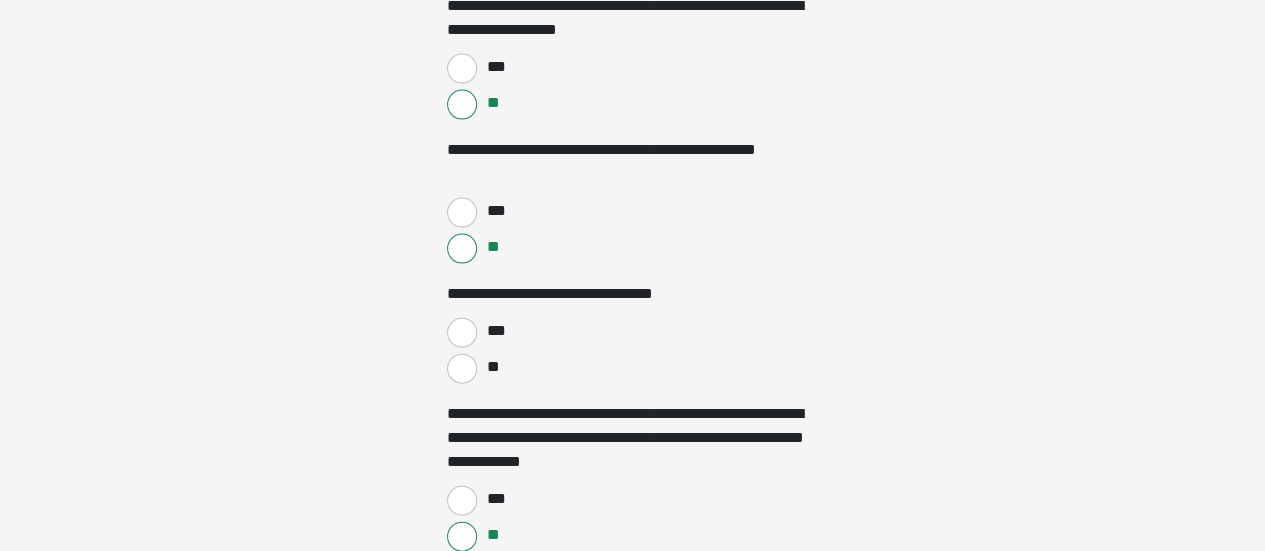 scroll, scrollTop: 2200, scrollLeft: 0, axis: vertical 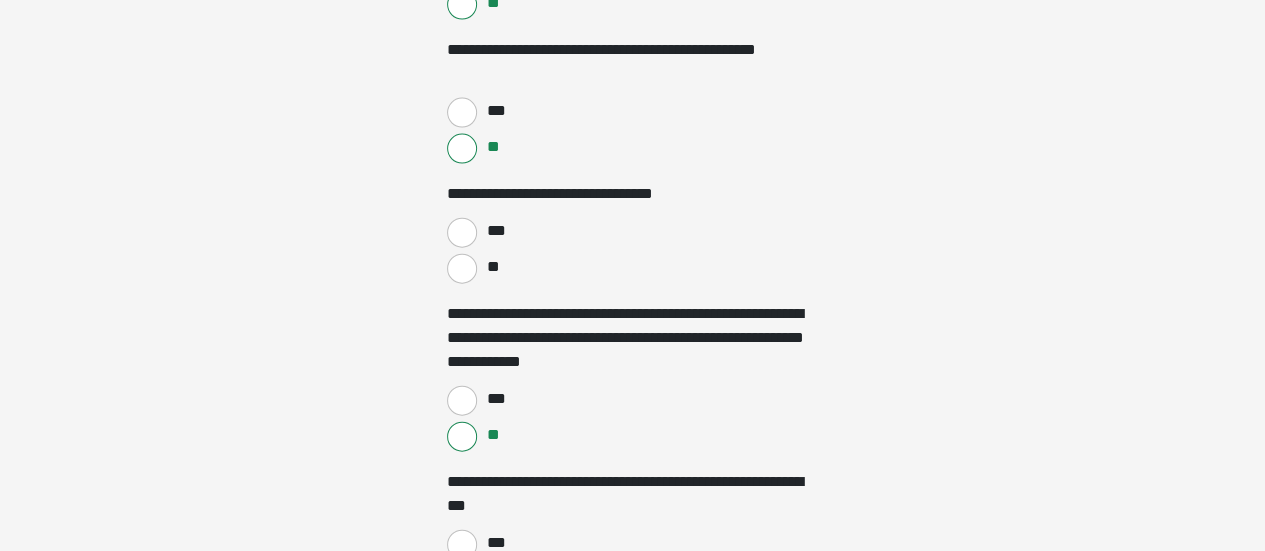 type on "**********" 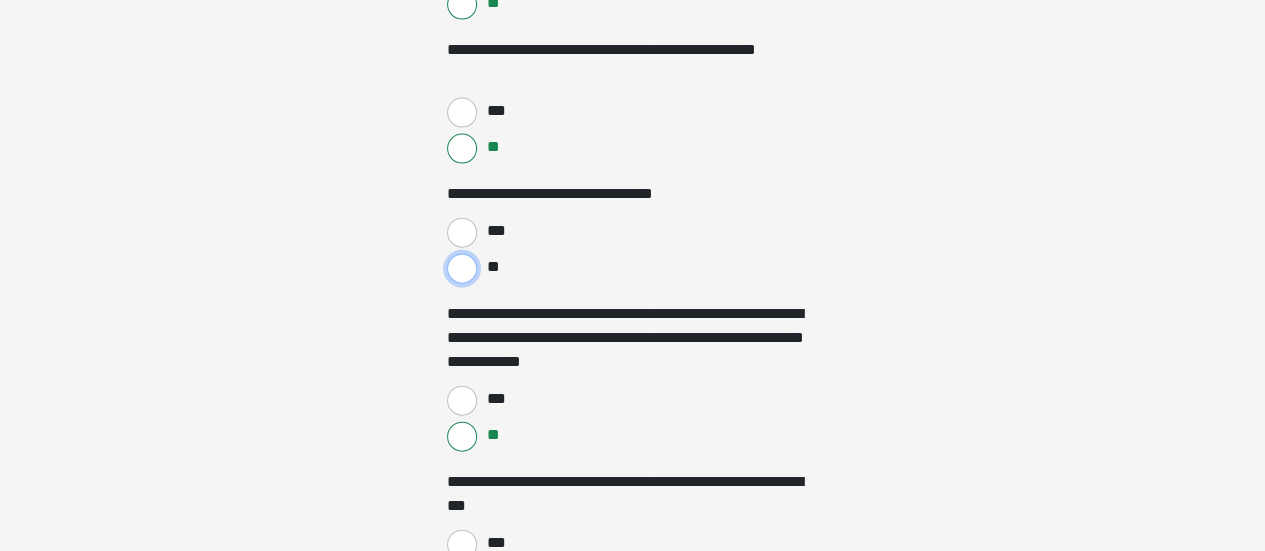 click on "**" at bounding box center [462, 269] 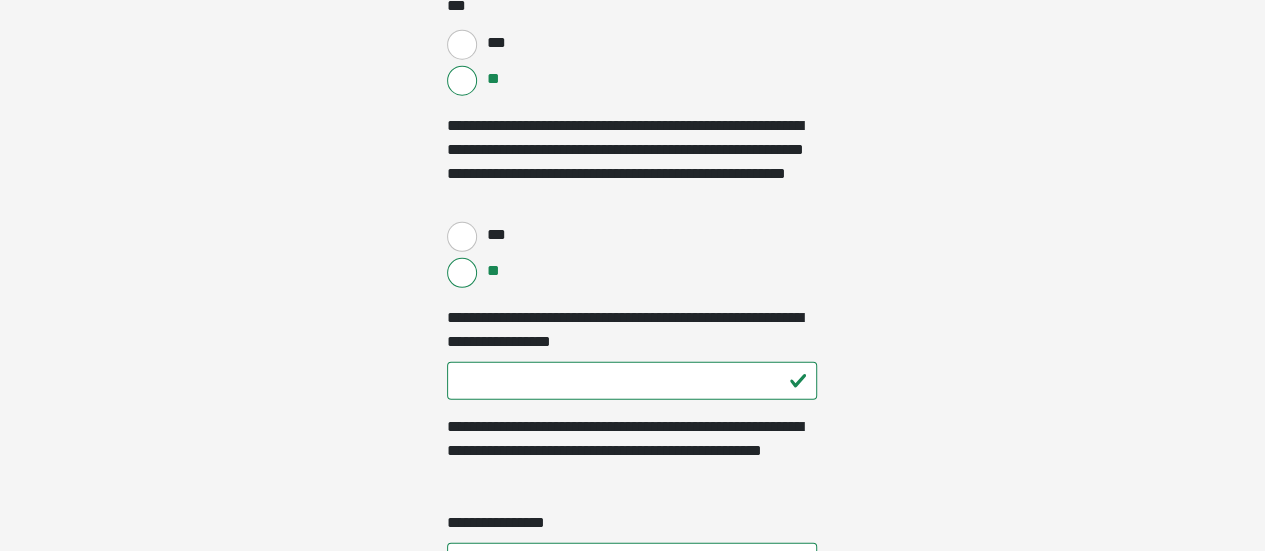 scroll, scrollTop: 2800, scrollLeft: 0, axis: vertical 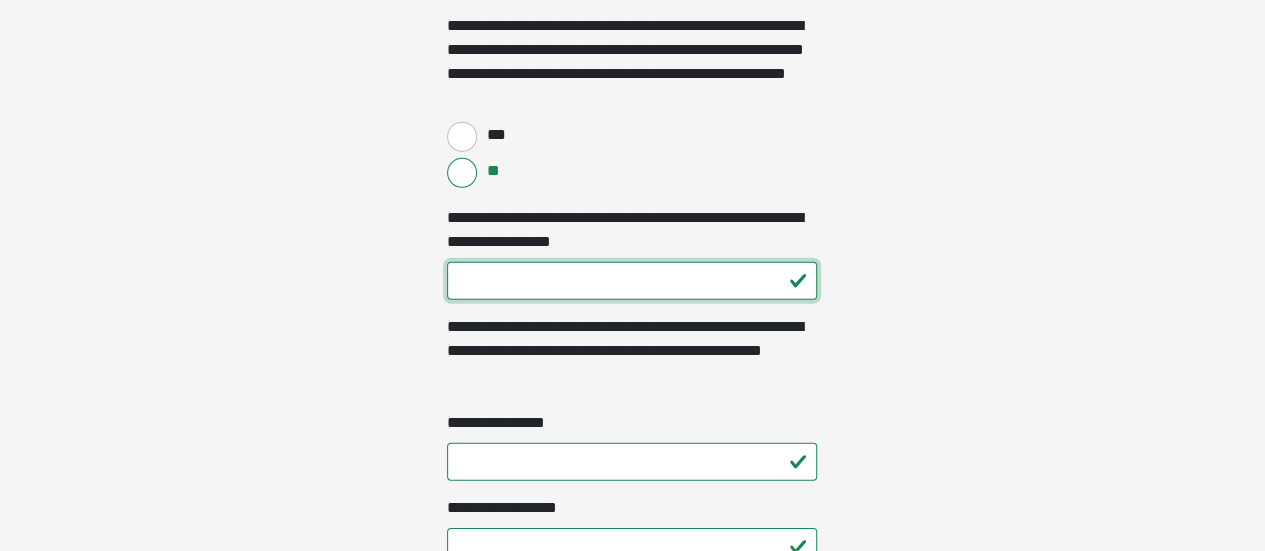 click on "**********" at bounding box center (632, 281) 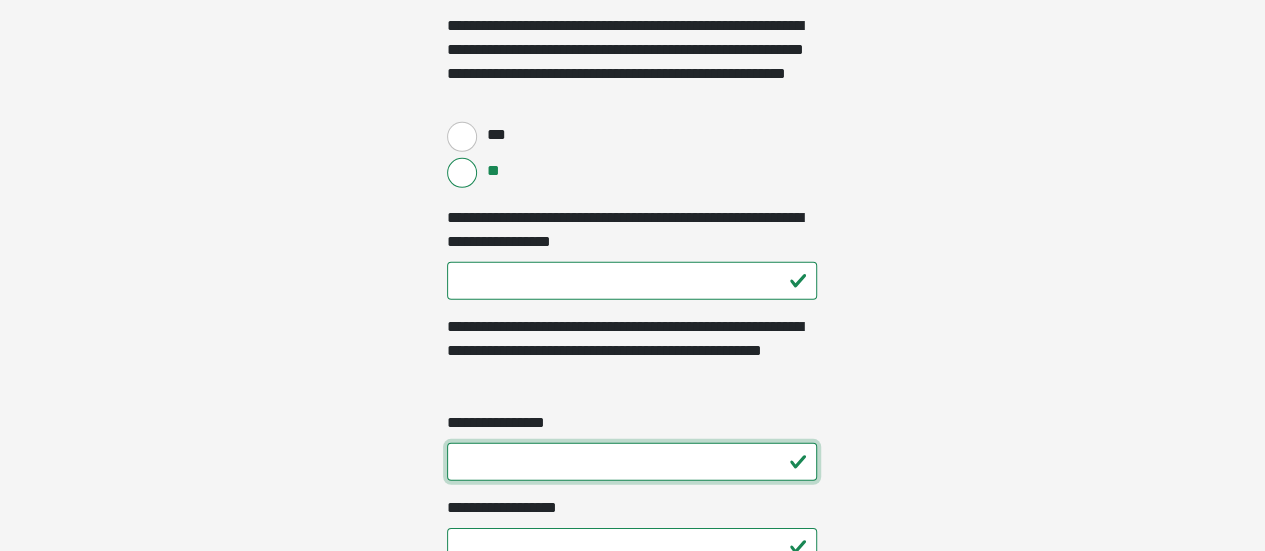 click on "**********" at bounding box center [632, 462] 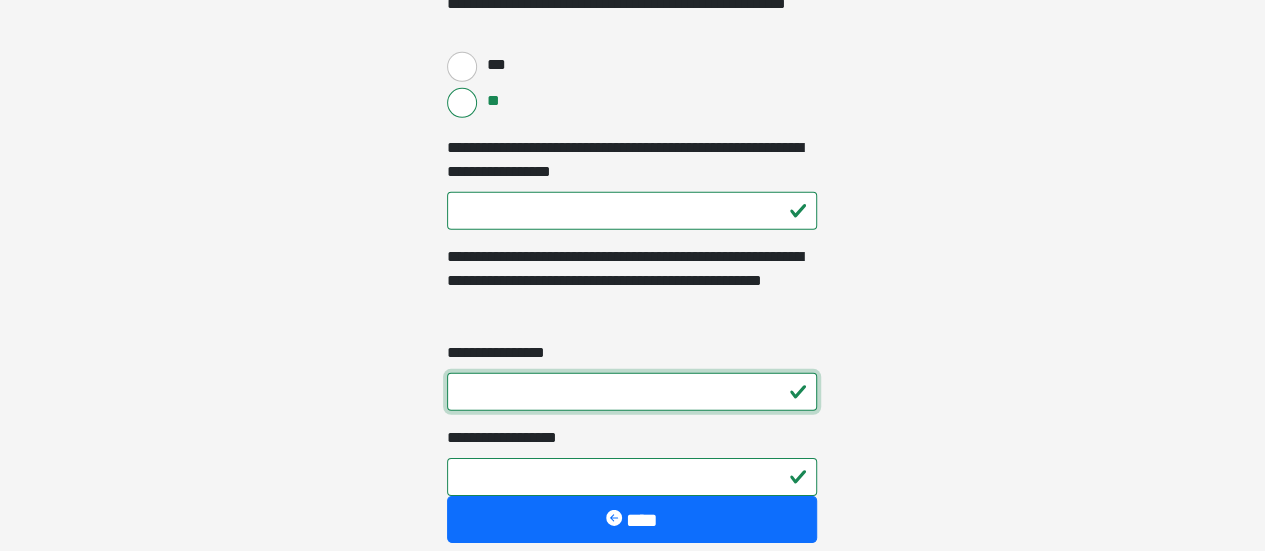 scroll, scrollTop: 2900, scrollLeft: 0, axis: vertical 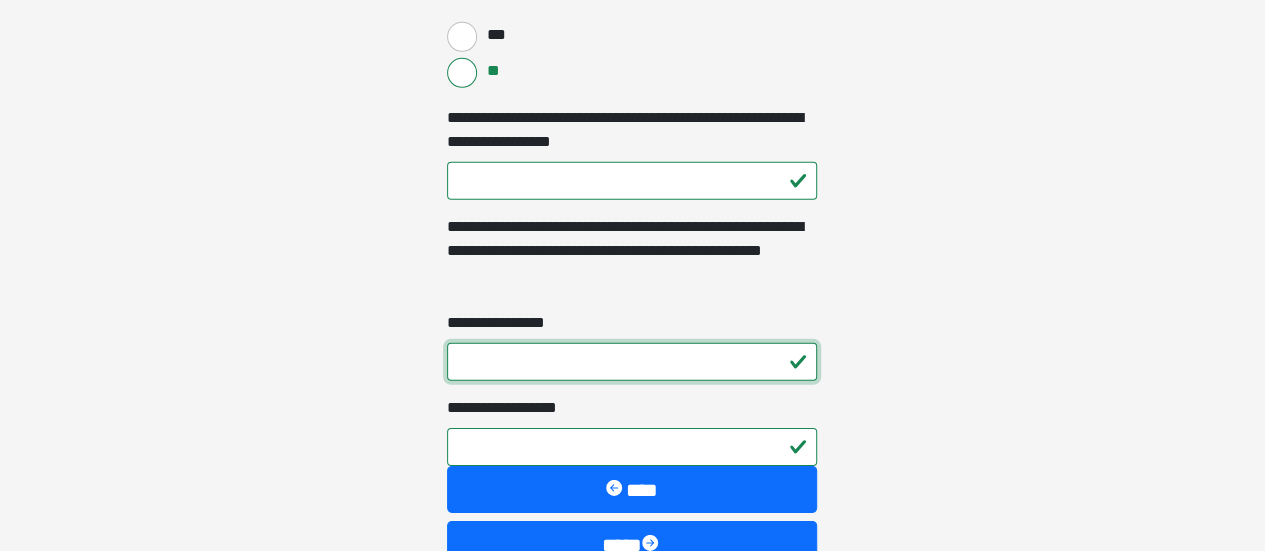 type on "*" 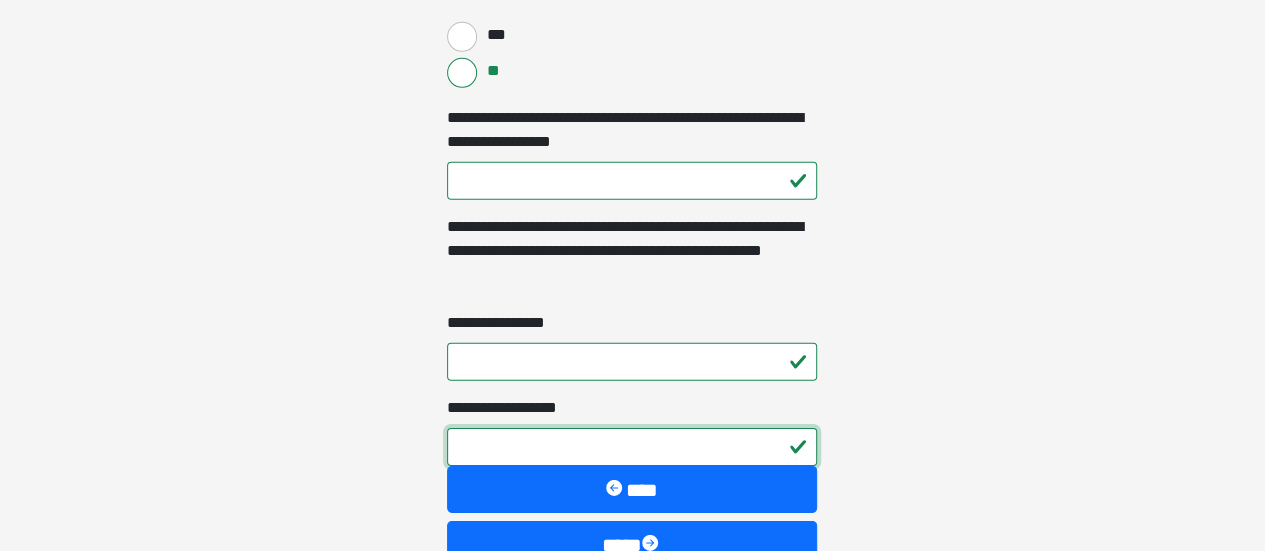 click on "**********" at bounding box center [632, 447] 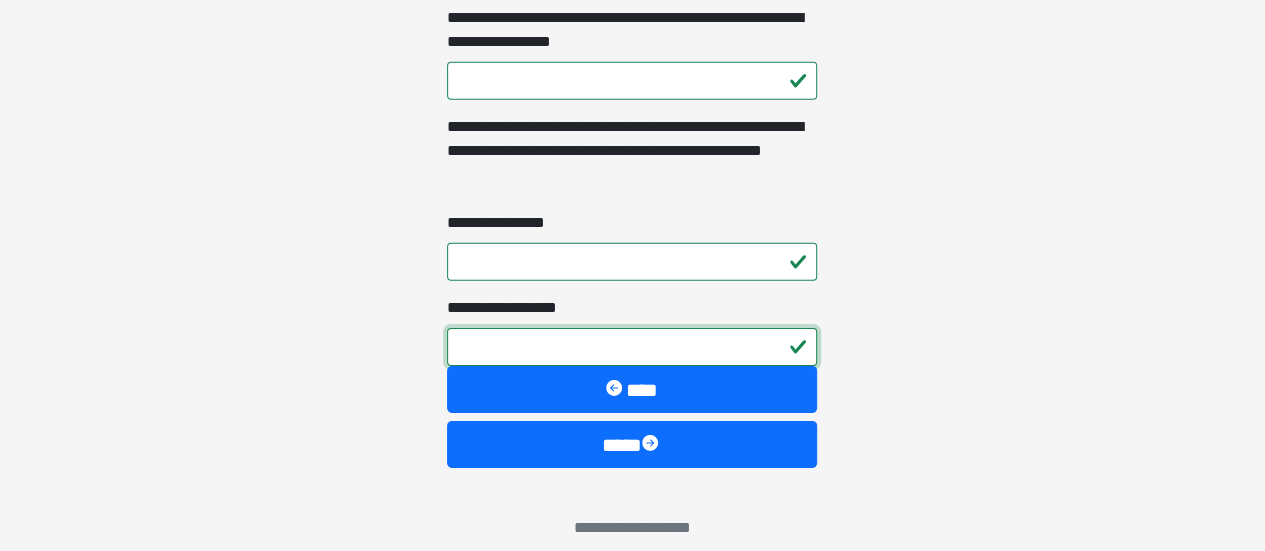 scroll, scrollTop: 3036, scrollLeft: 0, axis: vertical 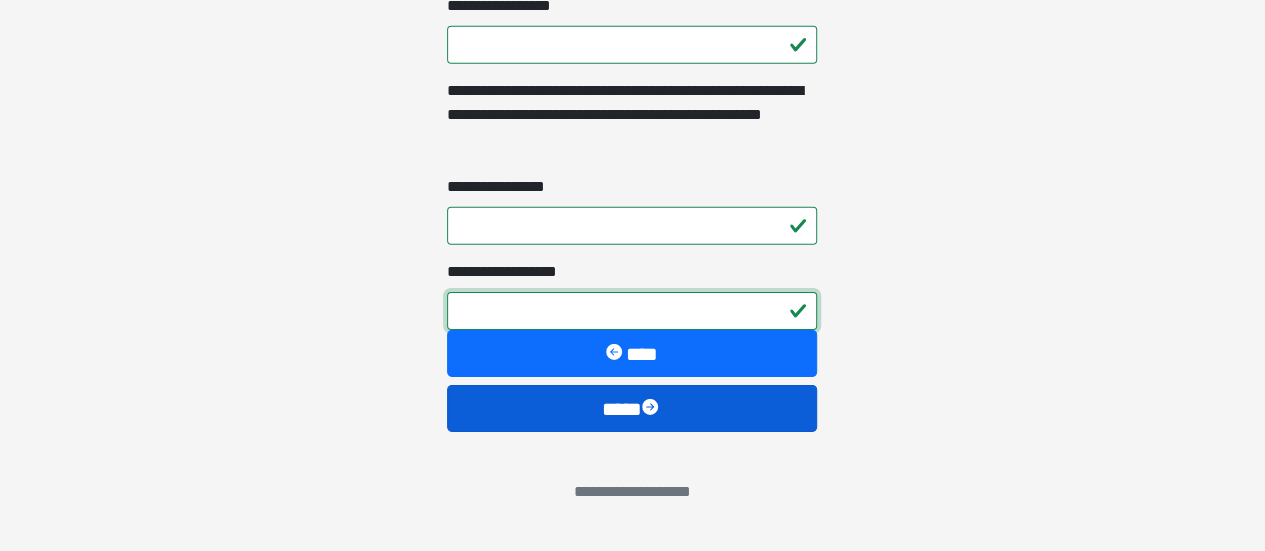 type on "**" 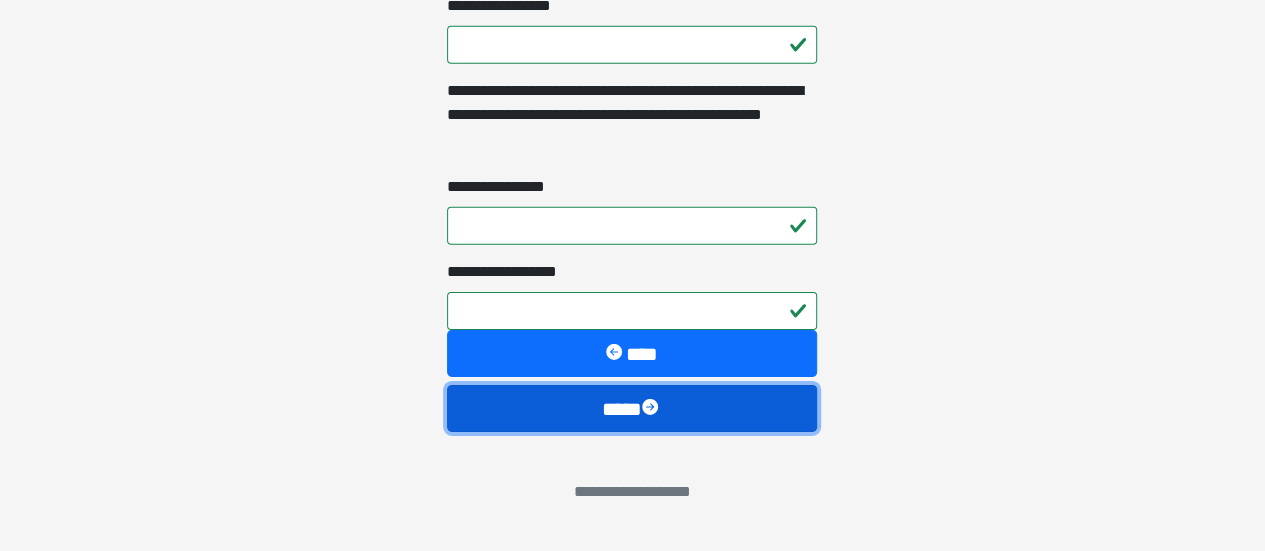 click on "****" at bounding box center [632, 408] 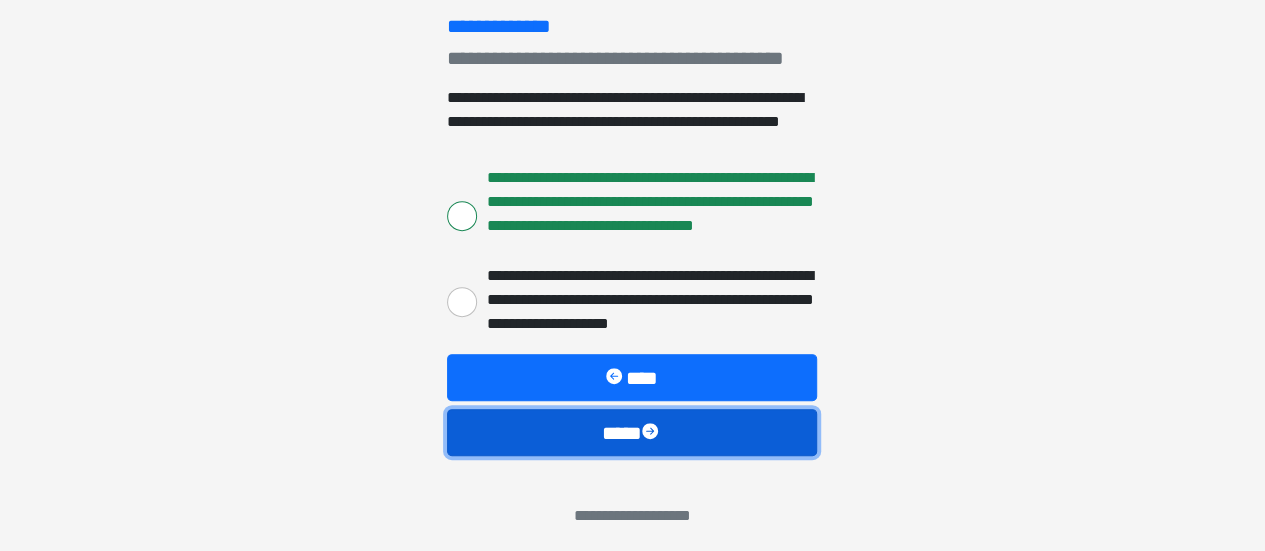 scroll, scrollTop: 308, scrollLeft: 0, axis: vertical 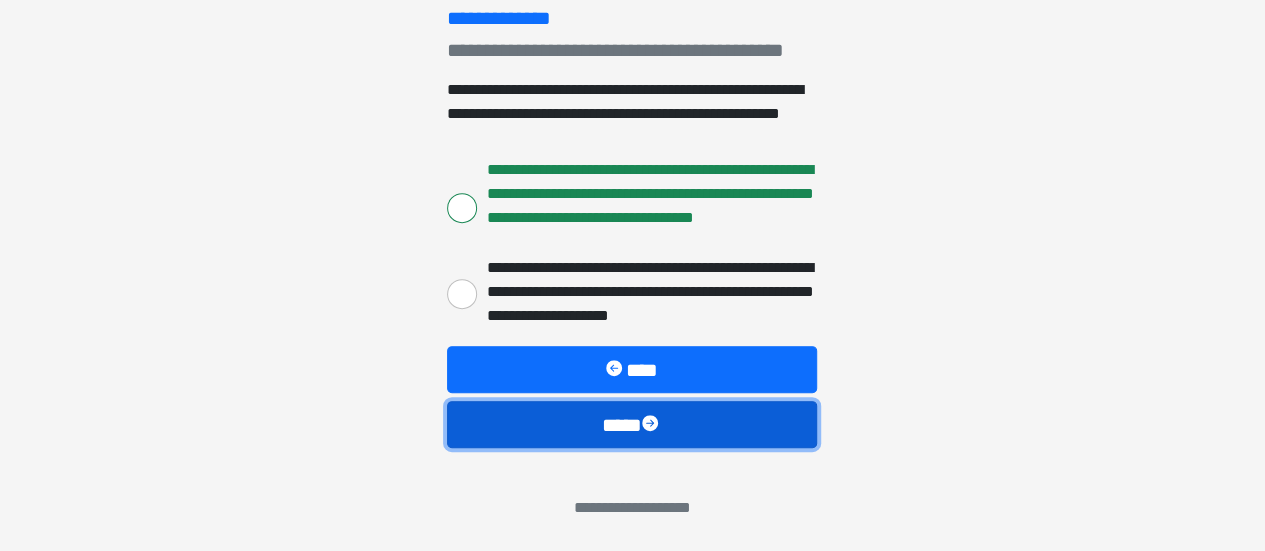click on "****" at bounding box center (632, 424) 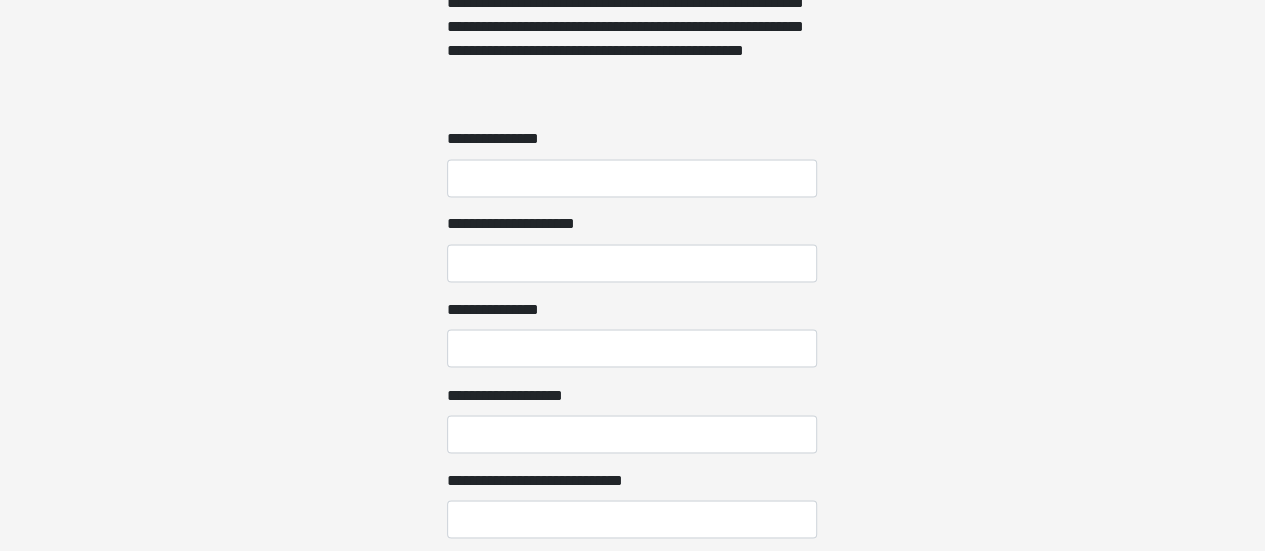 scroll, scrollTop: 1621, scrollLeft: 0, axis: vertical 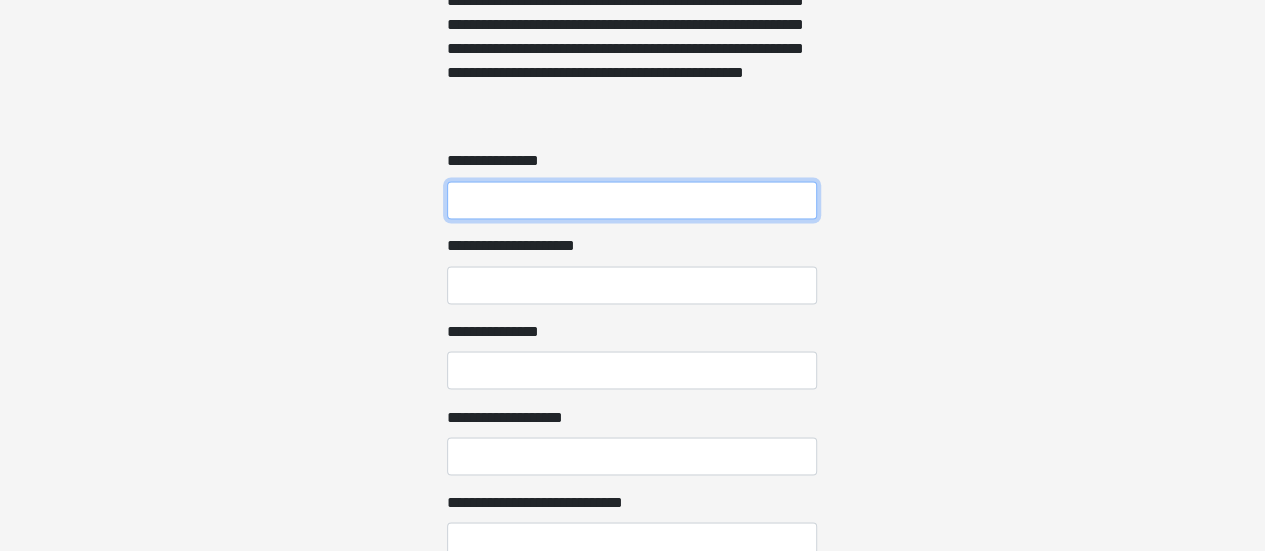 click on "**********" at bounding box center (632, 200) 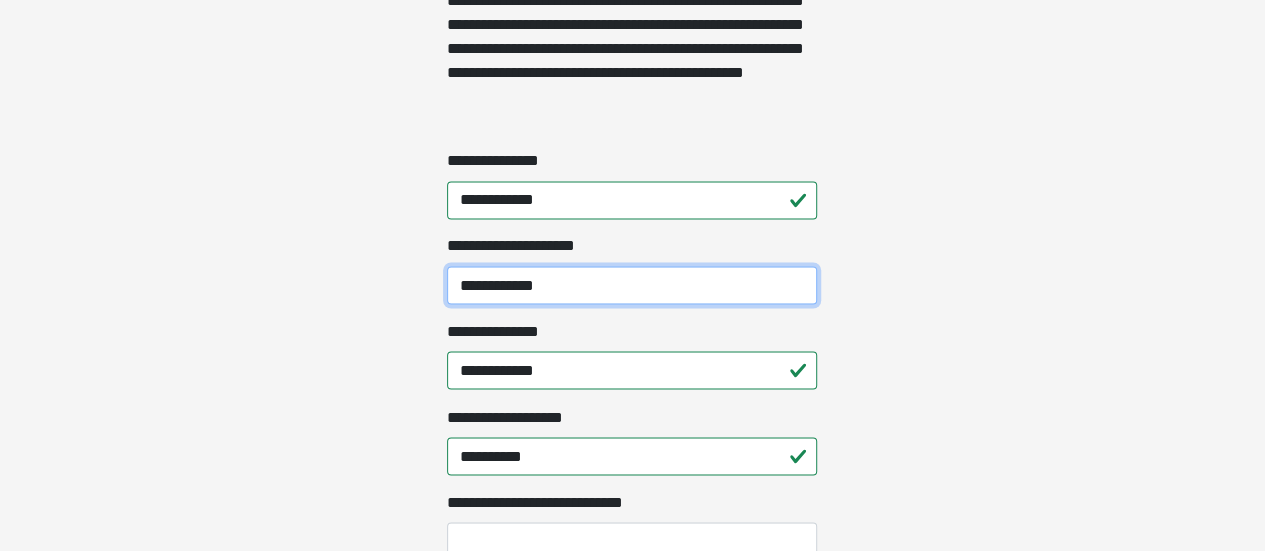 drag, startPoint x: 550, startPoint y: 289, endPoint x: 345, endPoint y: 294, distance: 205.06097 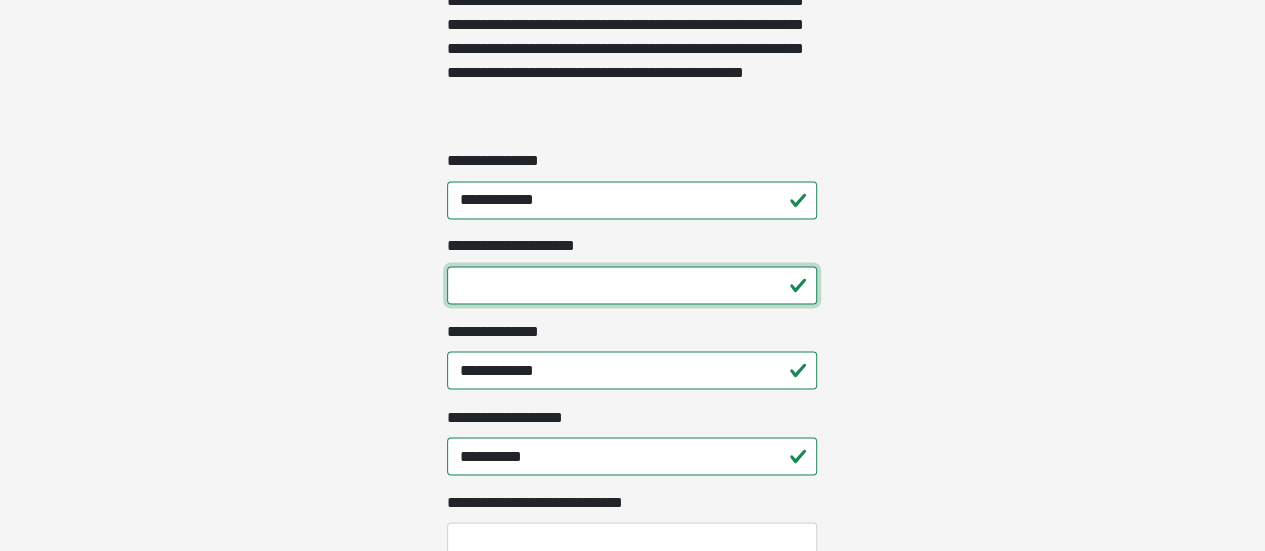 type 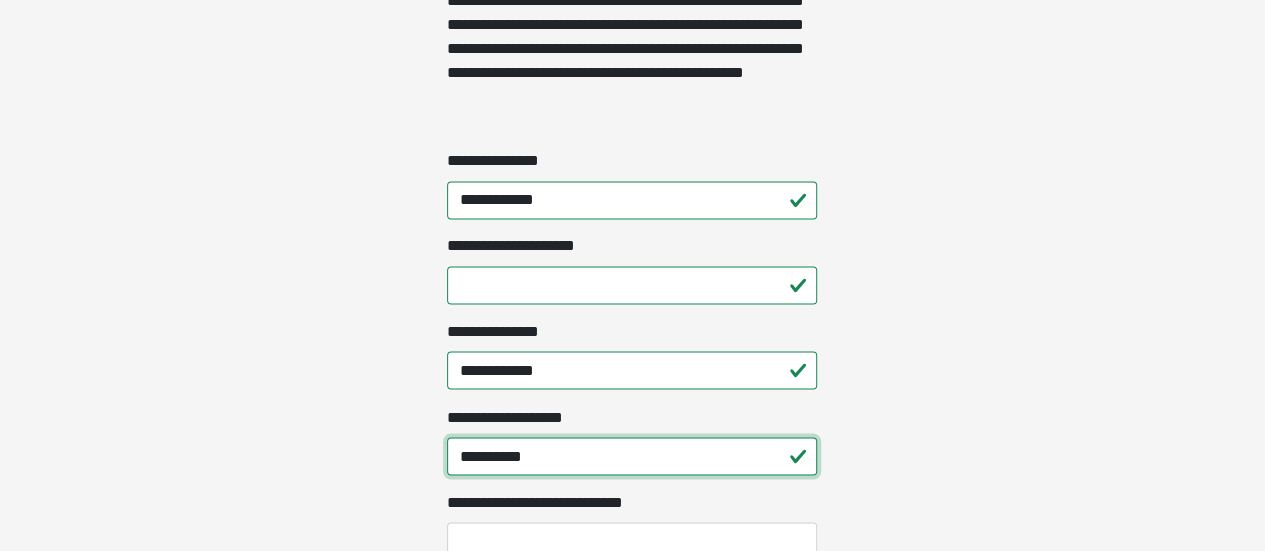 click on "**********" at bounding box center (632, 456) 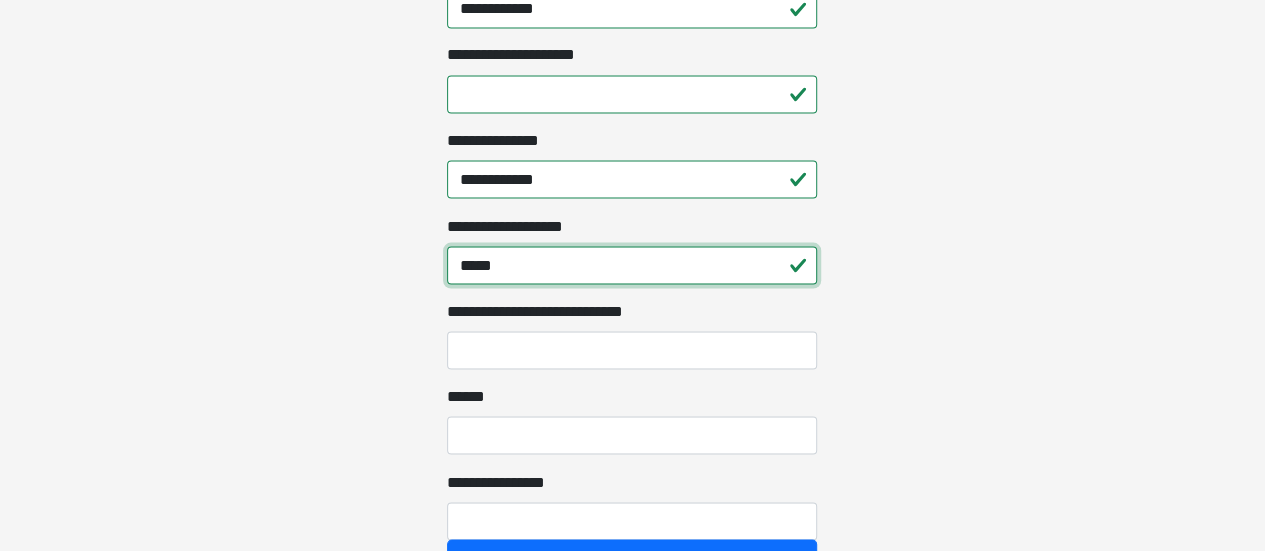 scroll, scrollTop: 1821, scrollLeft: 0, axis: vertical 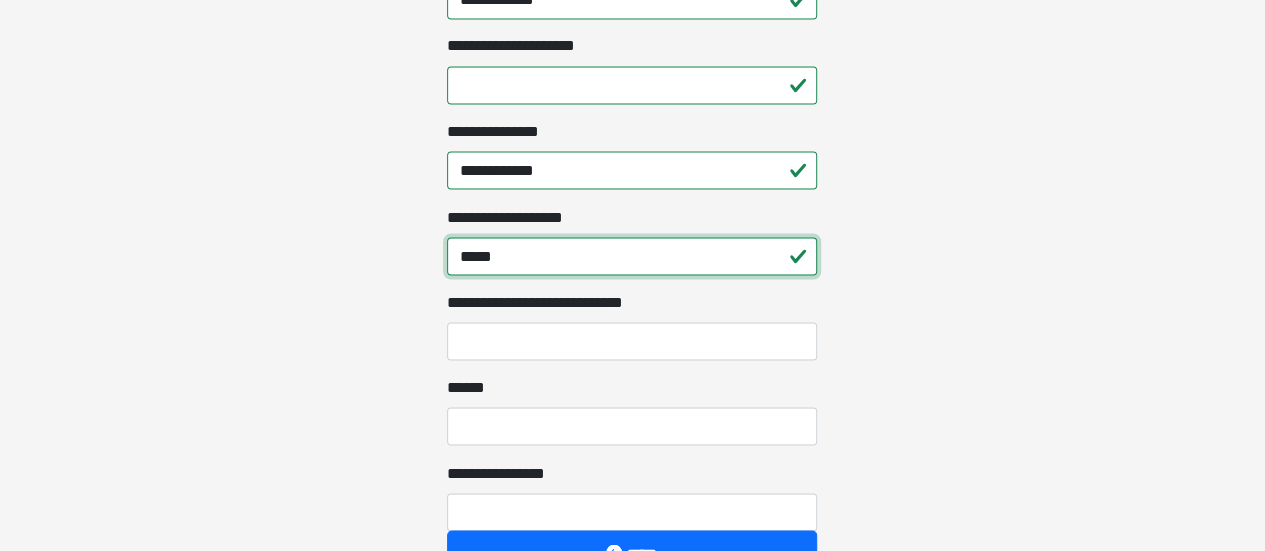 type on "*****" 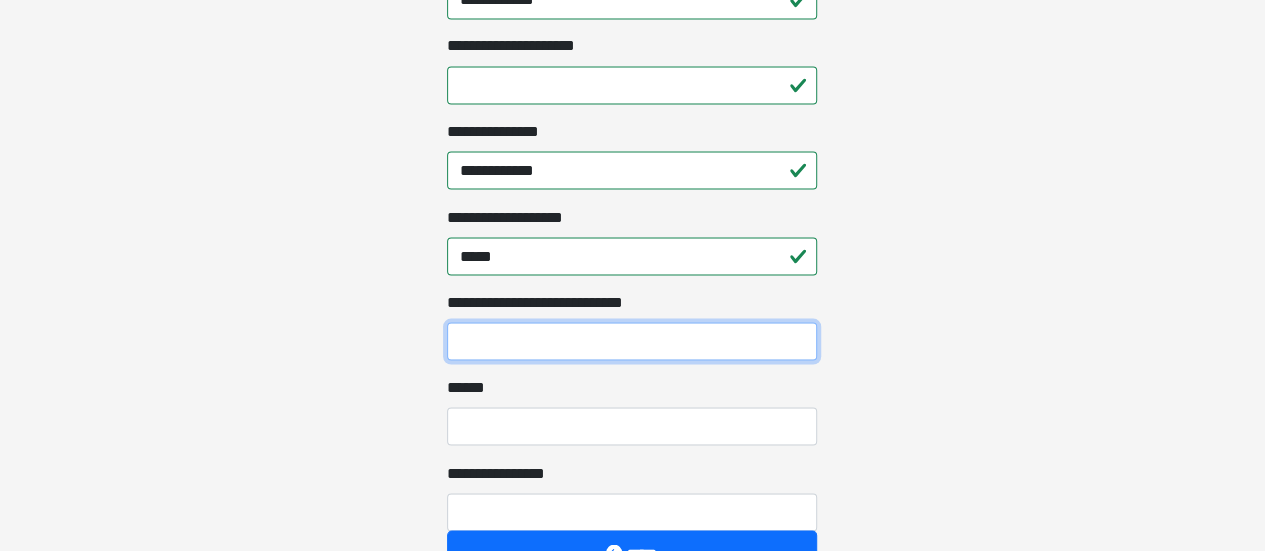 click on "**********" at bounding box center (632, 341) 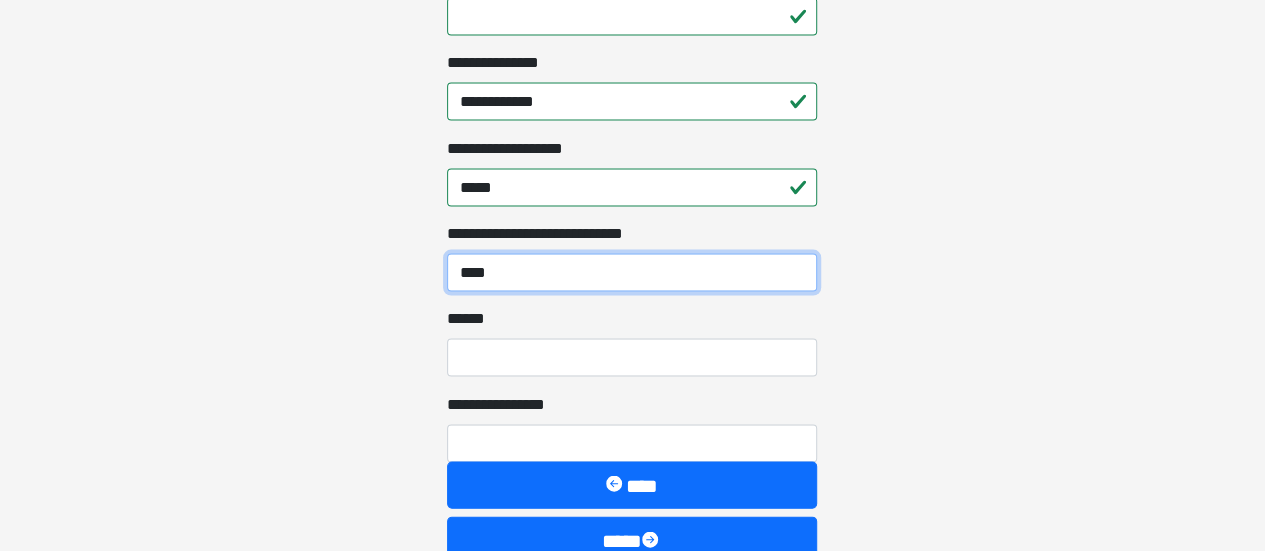 scroll, scrollTop: 1921, scrollLeft: 0, axis: vertical 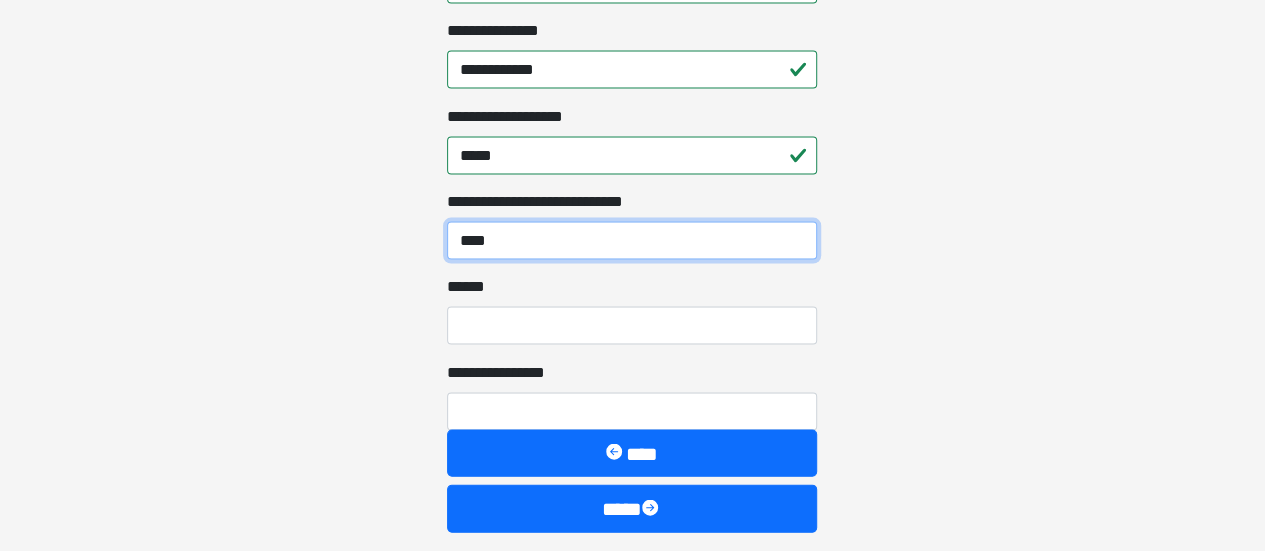 type on "****" 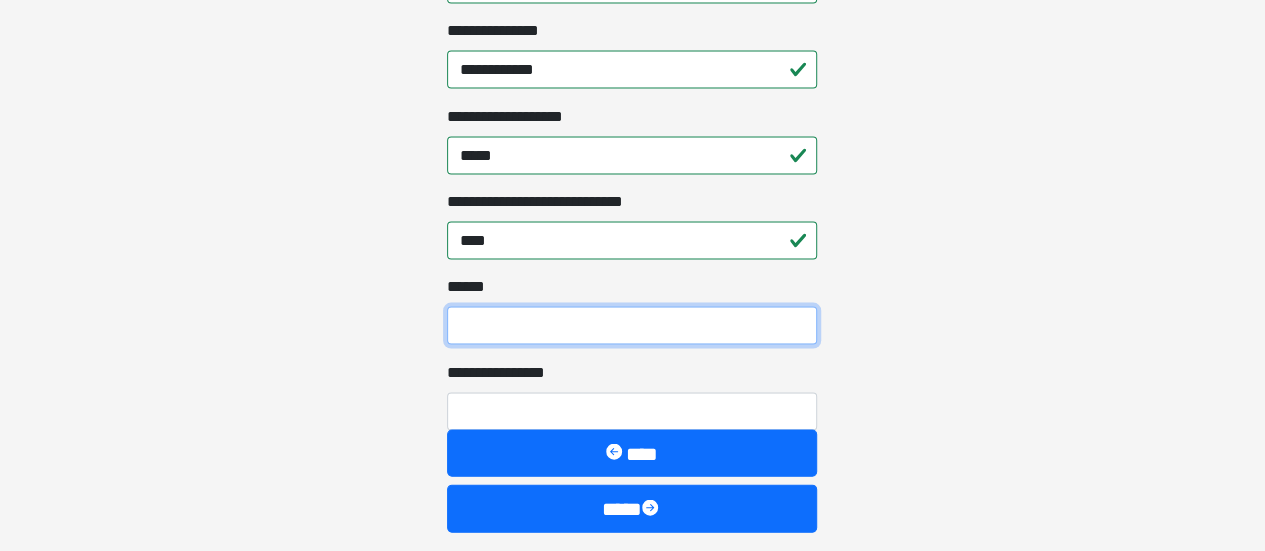 click on "**** *" at bounding box center (632, 326) 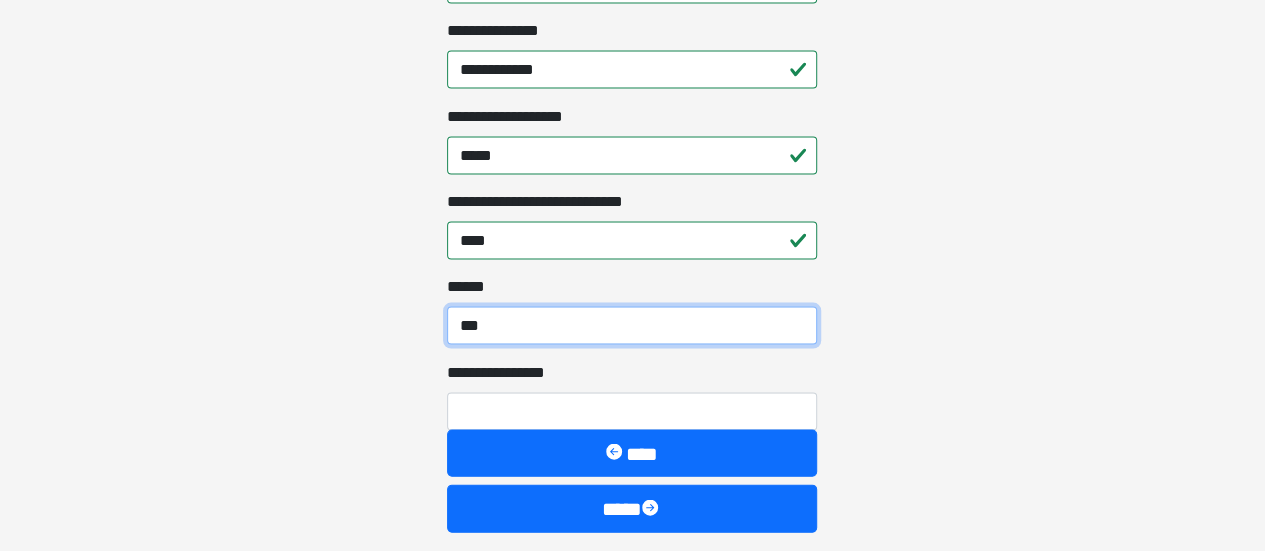 type on "***" 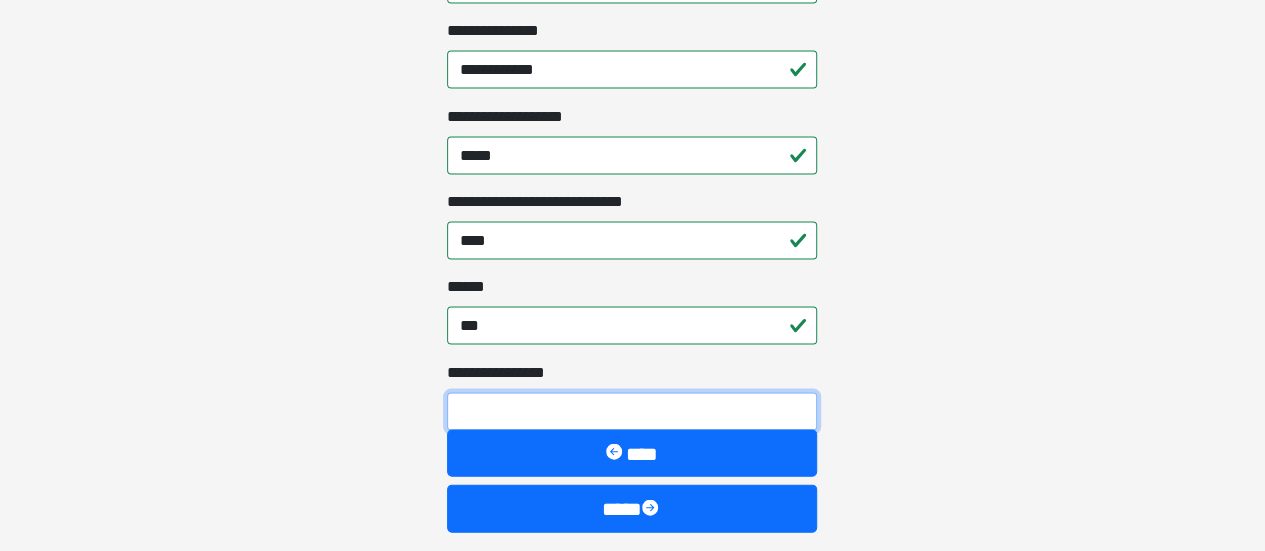click on "**********" at bounding box center [632, 412] 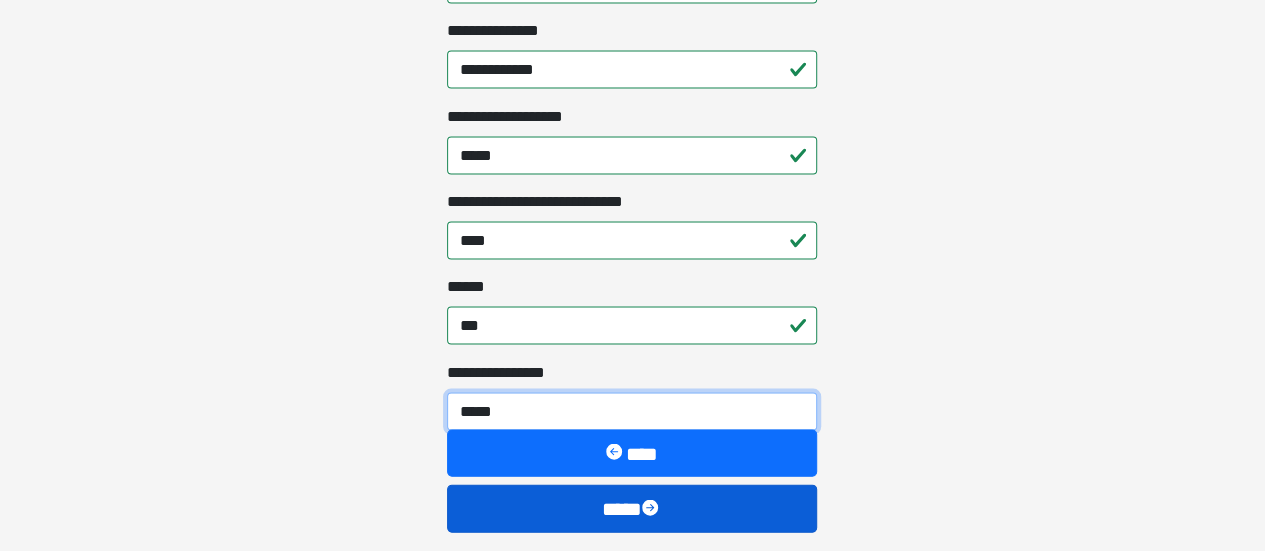 type on "*****" 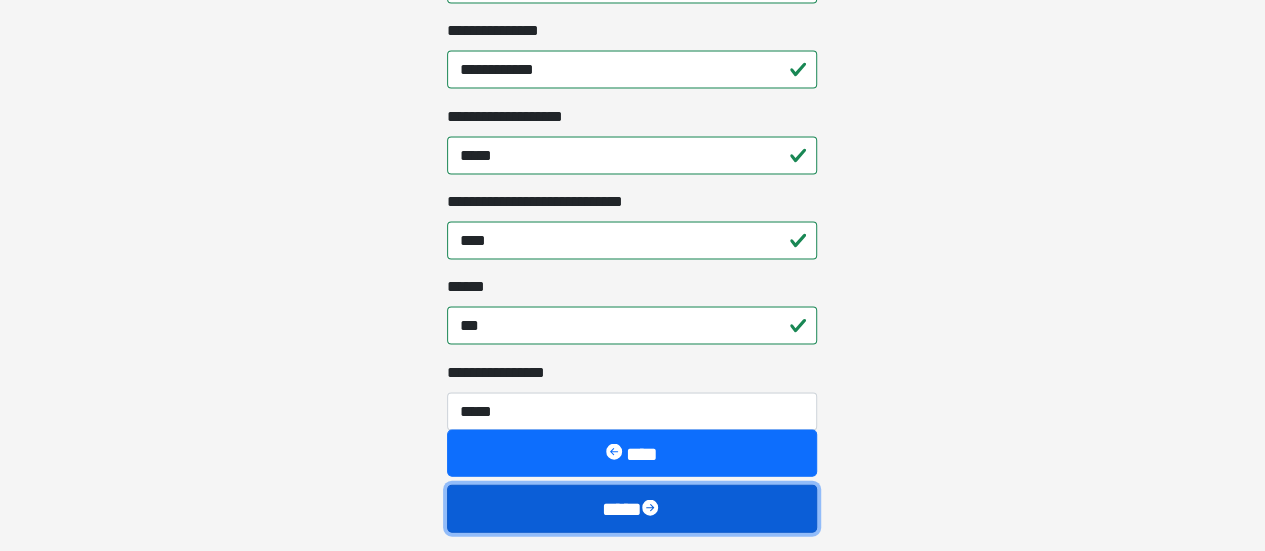 click at bounding box center [652, 510] 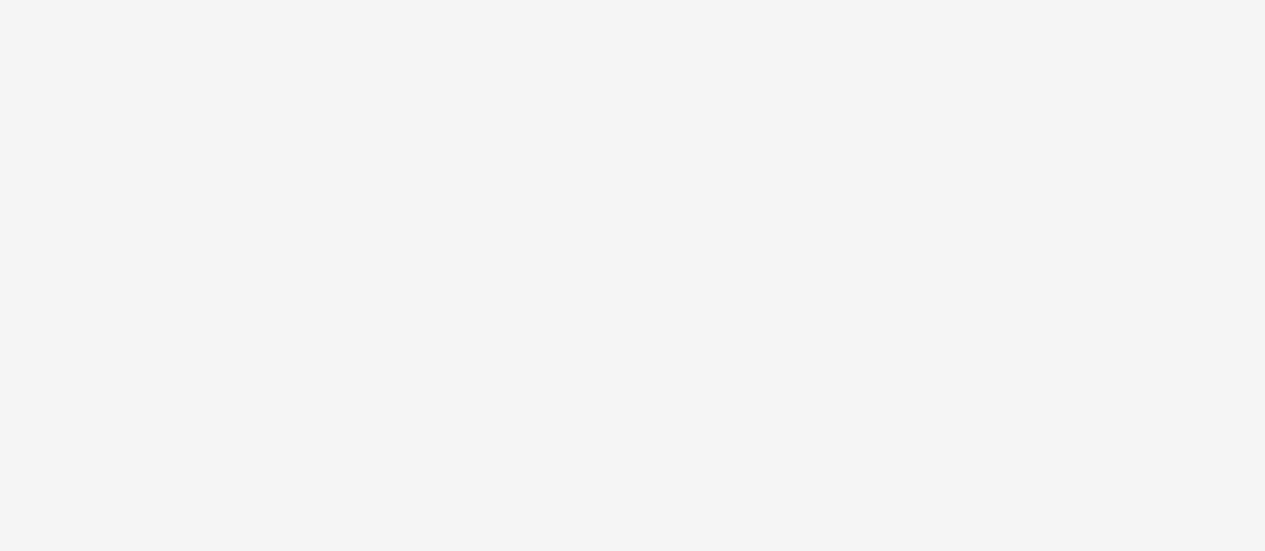 scroll, scrollTop: 106, scrollLeft: 0, axis: vertical 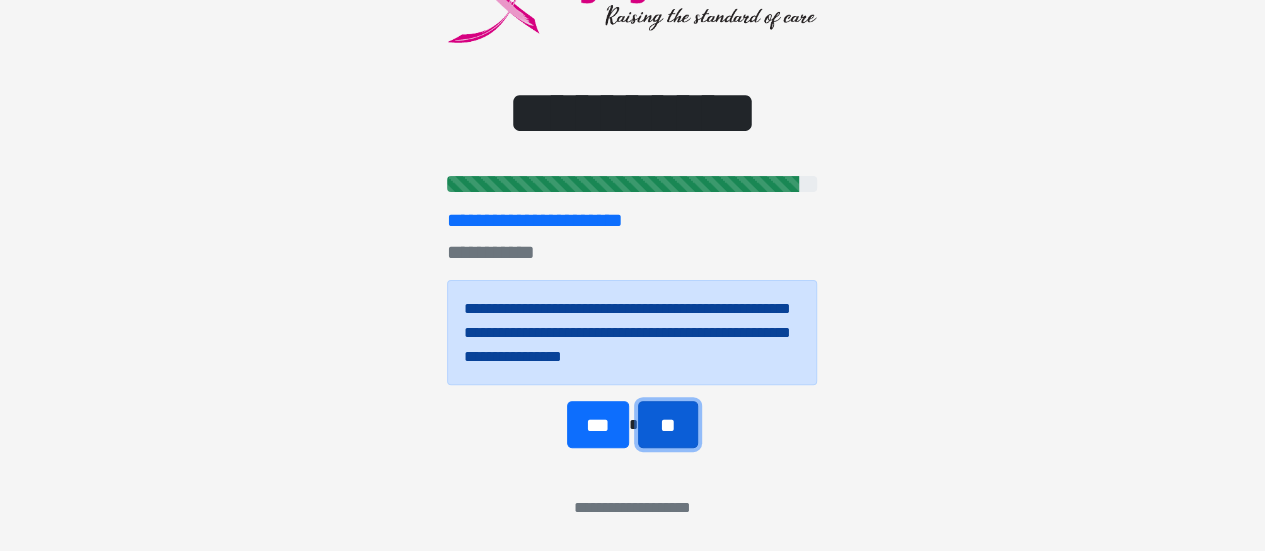 click on "**" at bounding box center (668, 424) 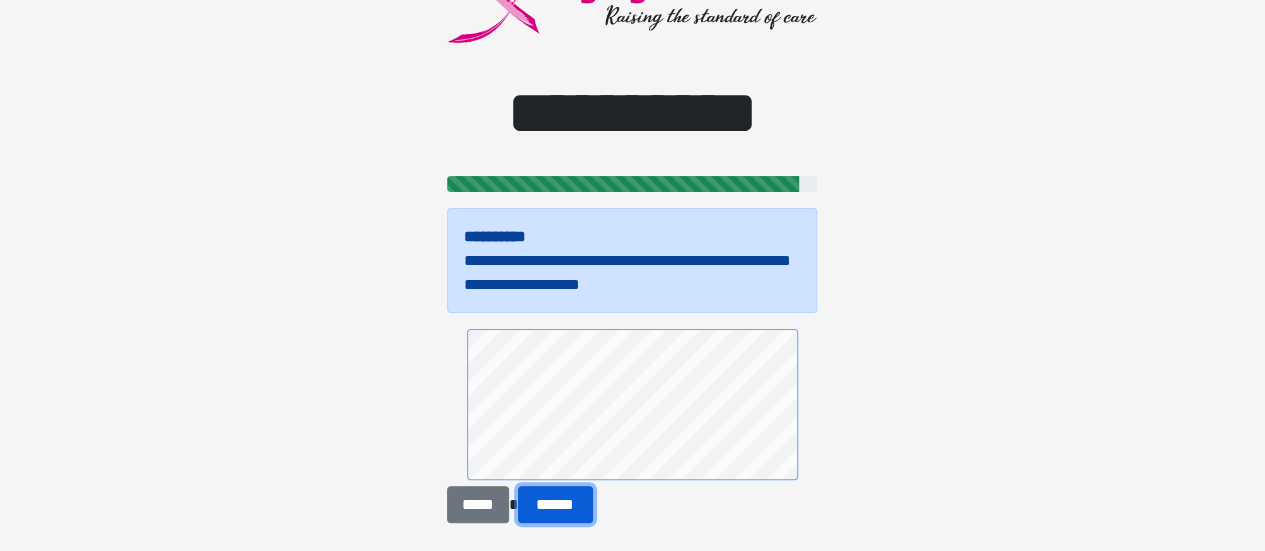click on "******" at bounding box center [555, 504] 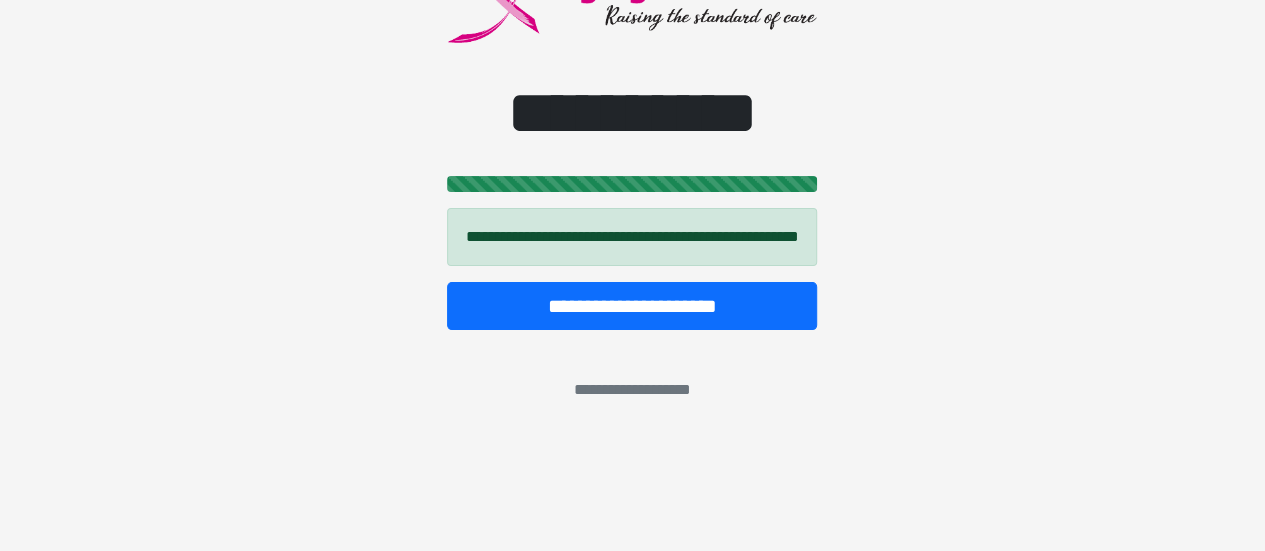 scroll, scrollTop: 10, scrollLeft: 0, axis: vertical 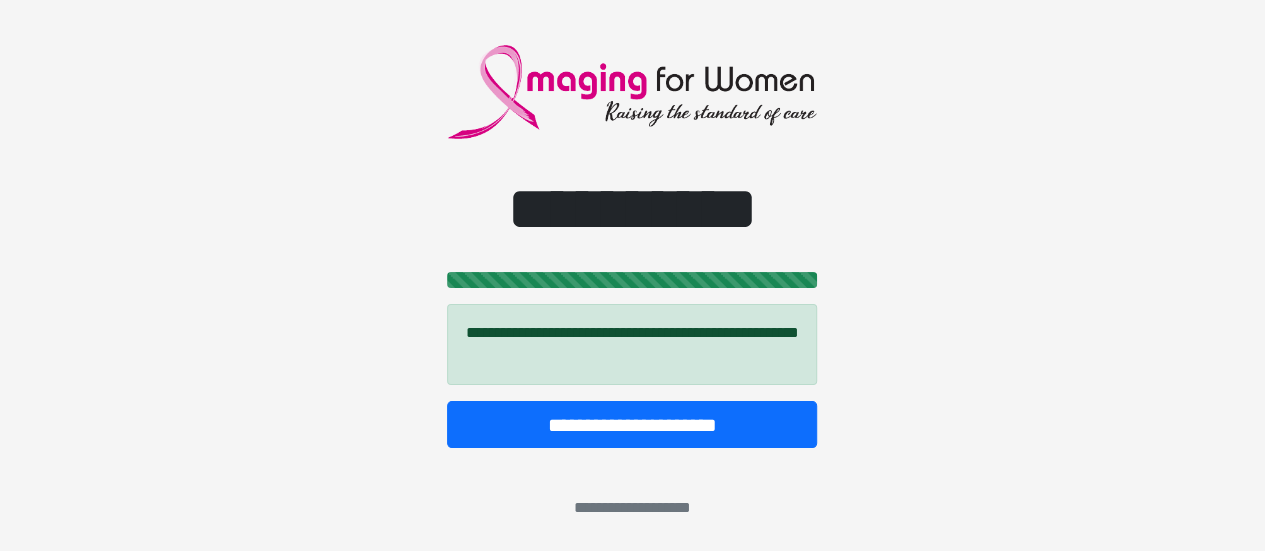 click on "**********" at bounding box center [632, 290] 